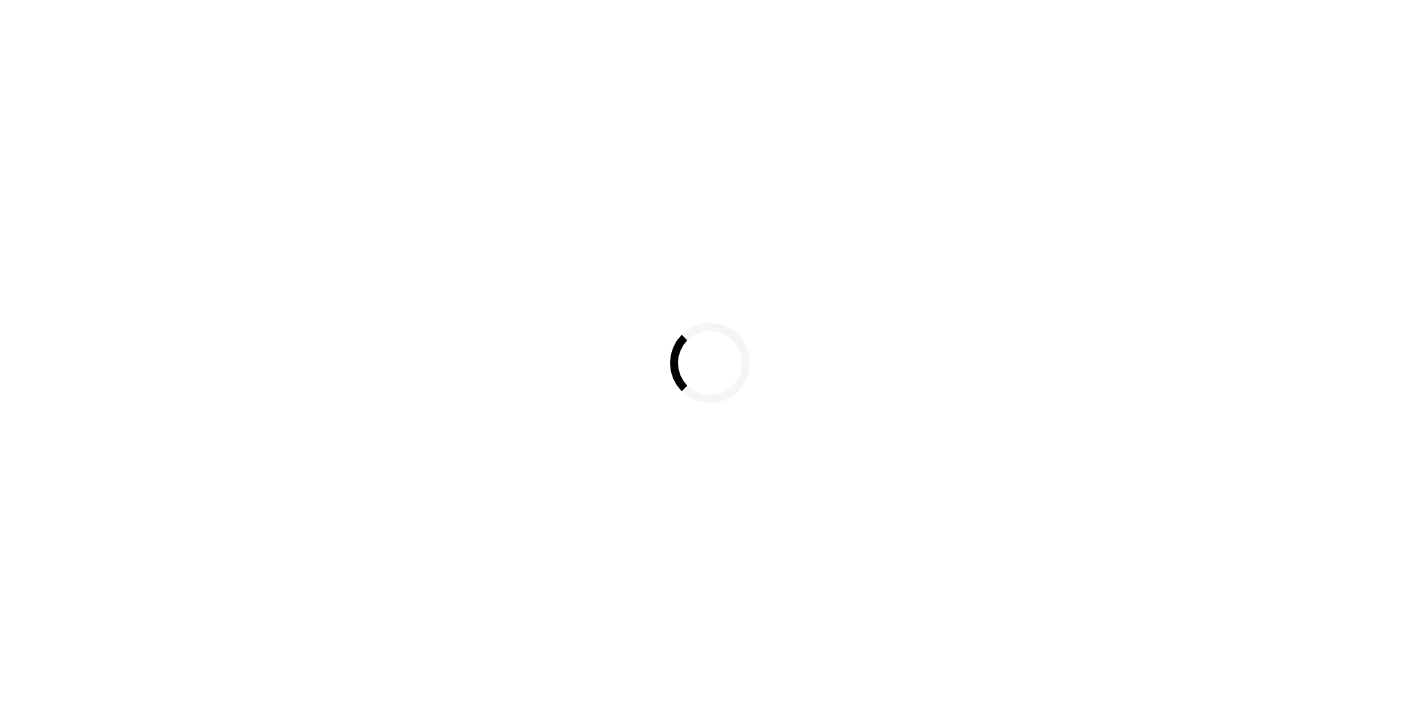scroll, scrollTop: 0, scrollLeft: 0, axis: both 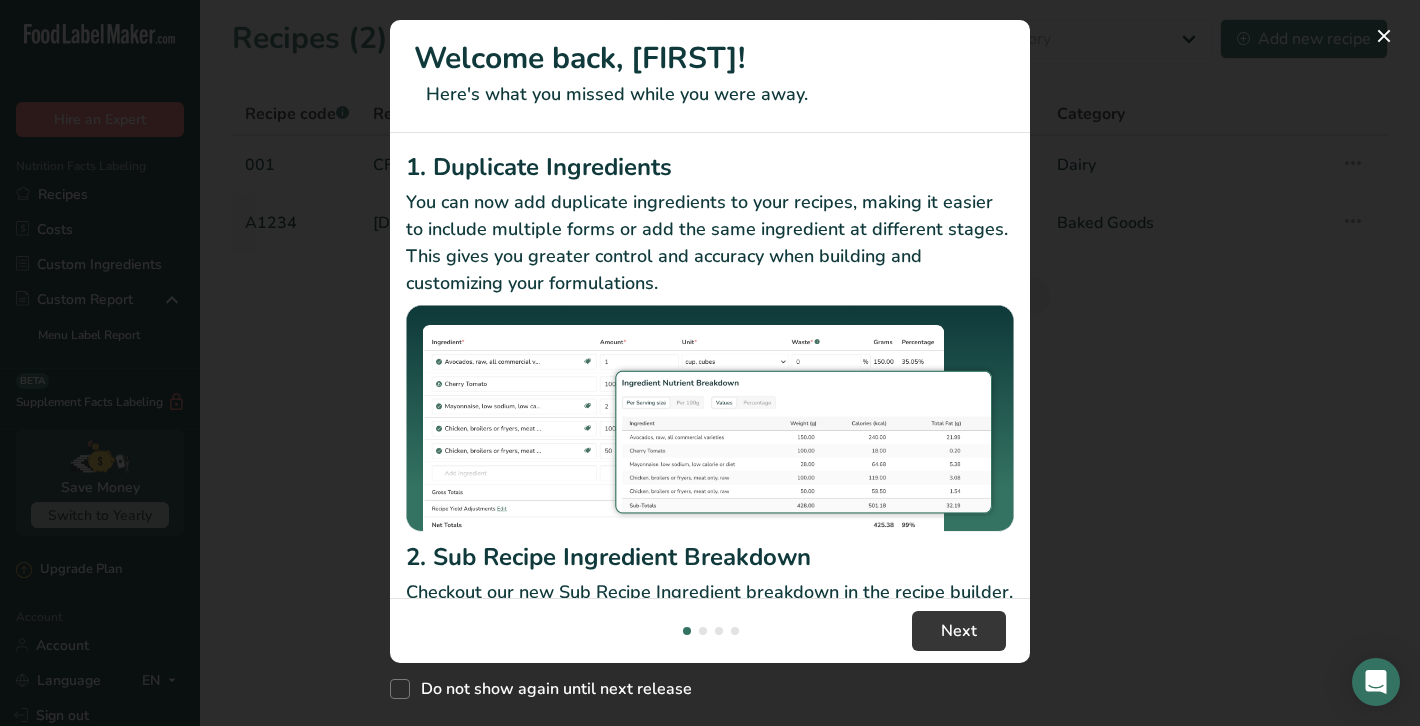 click at bounding box center [710, 363] 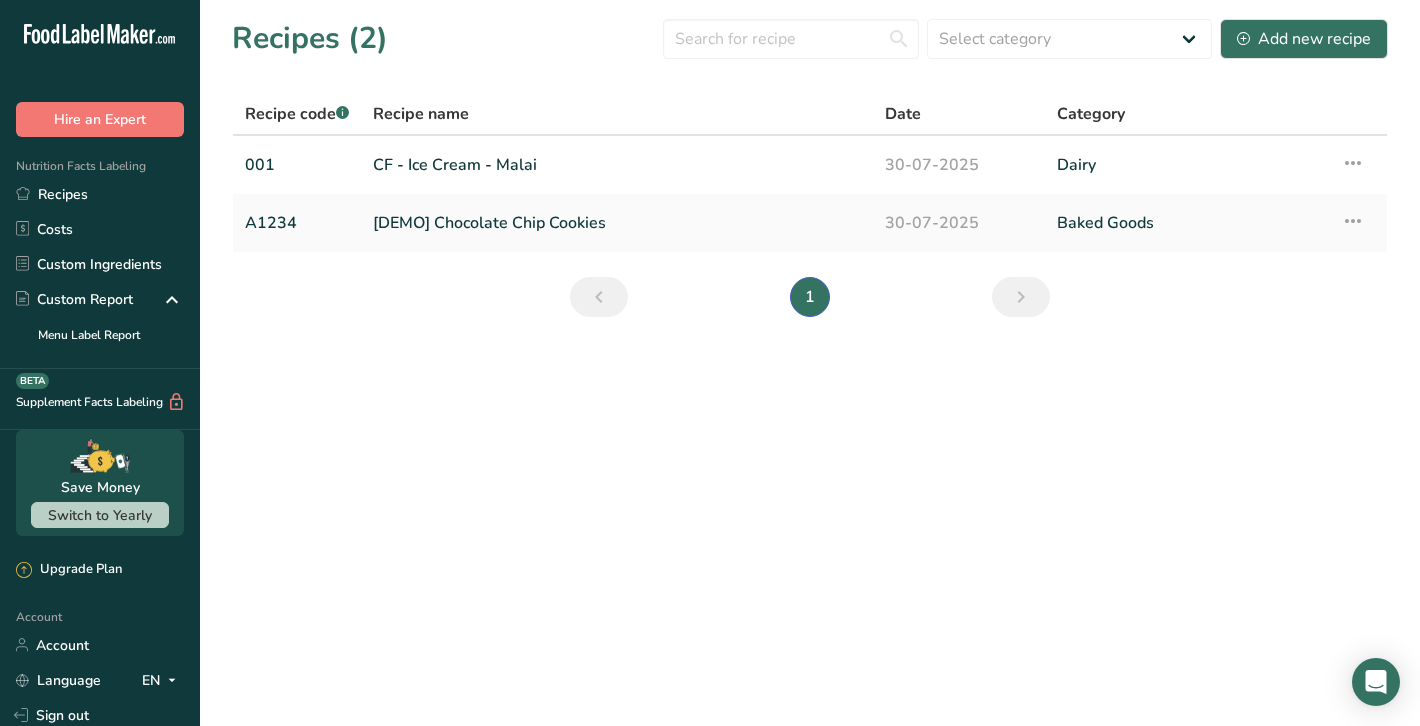click on "Recipes (2)" at bounding box center [310, 38] 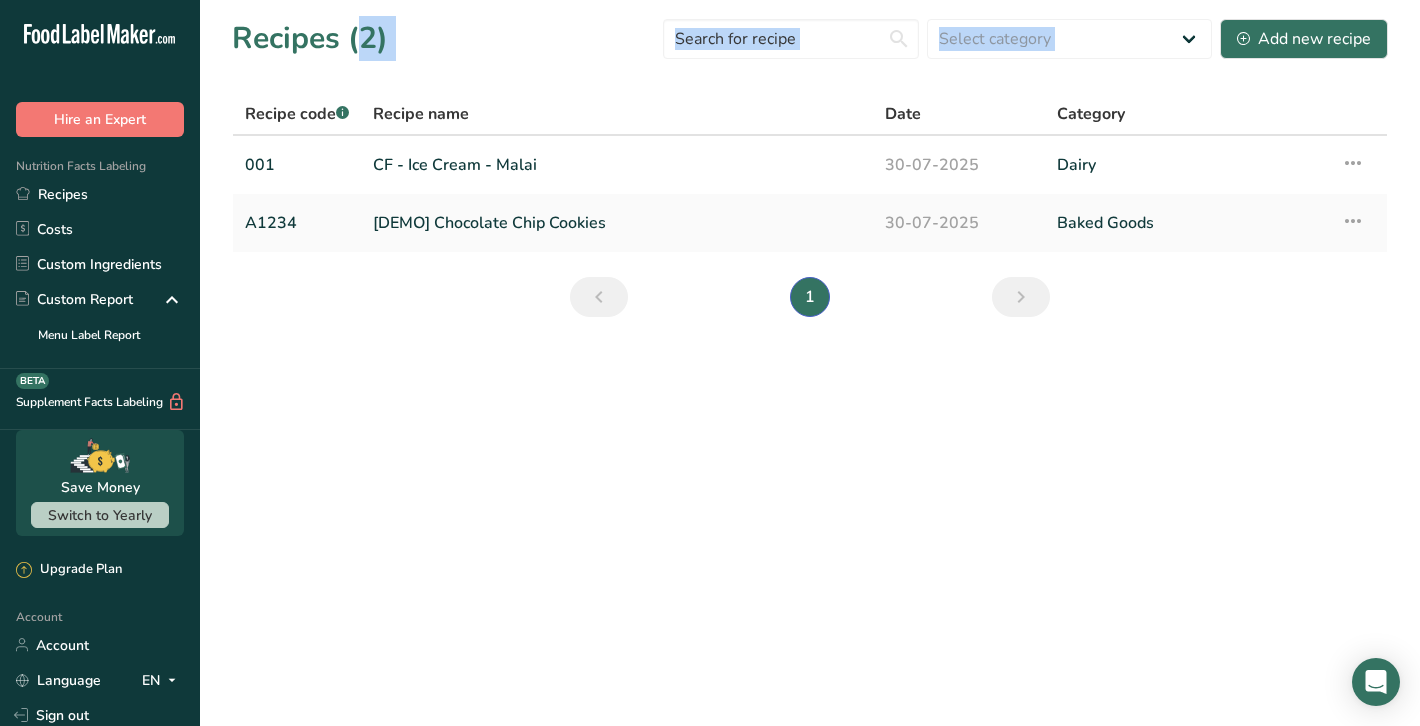 drag, startPoint x: 334, startPoint y: 34, endPoint x: 438, endPoint y: 63, distance: 107.96759 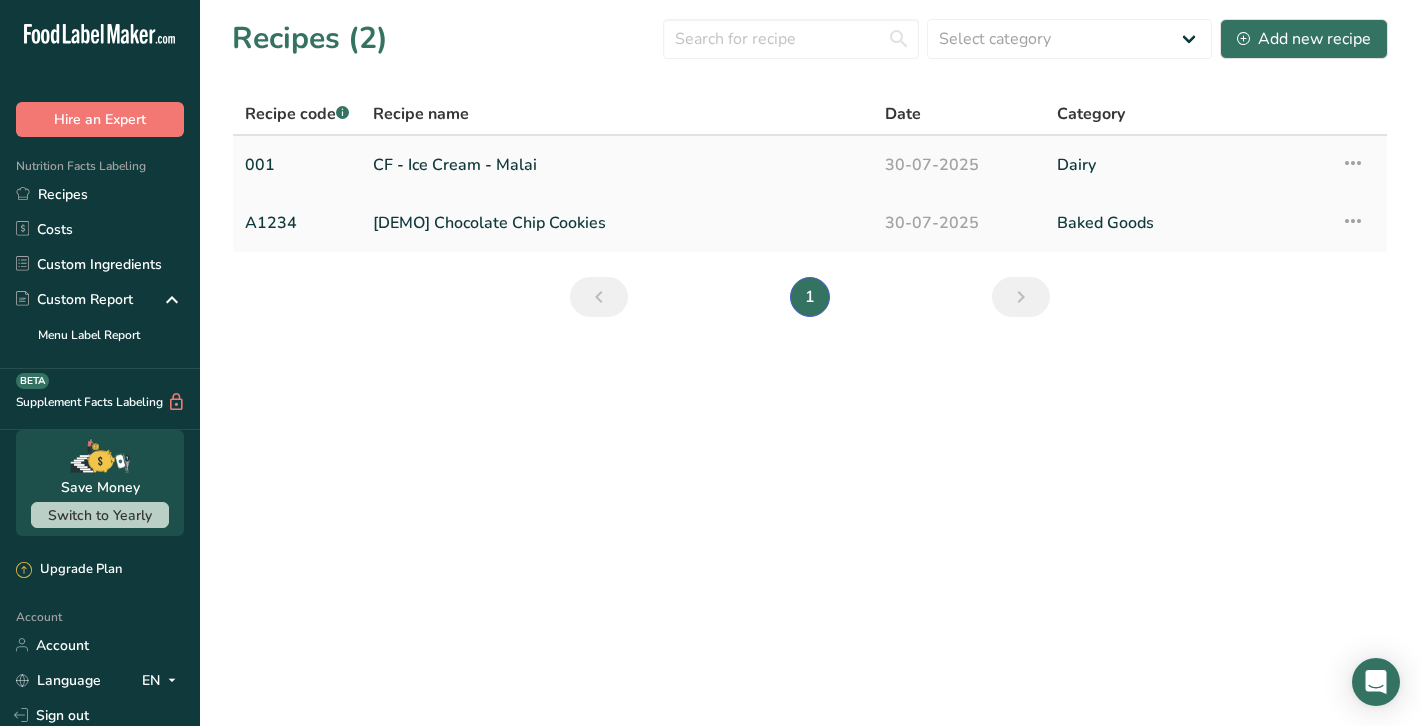 click on "CF - Ice Cream - Malai" at bounding box center (617, 165) 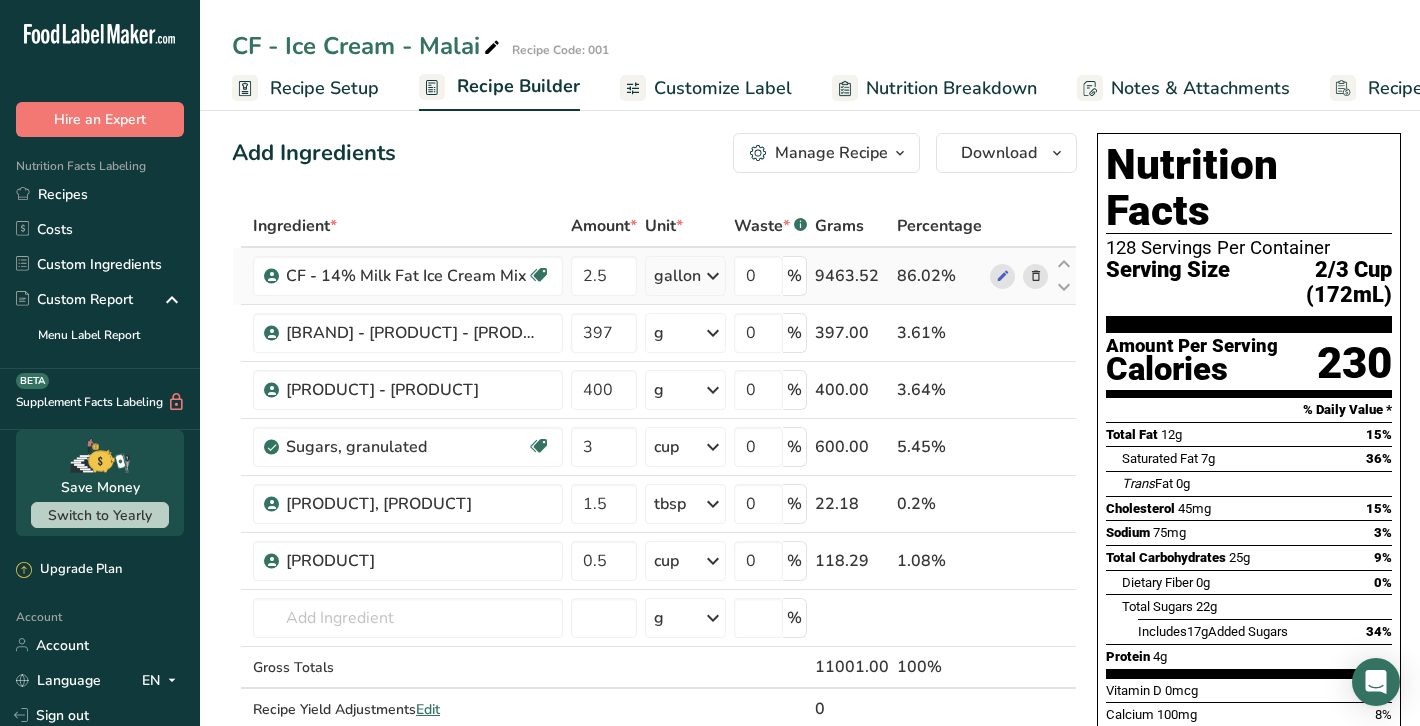 scroll, scrollTop: 8, scrollLeft: 0, axis: vertical 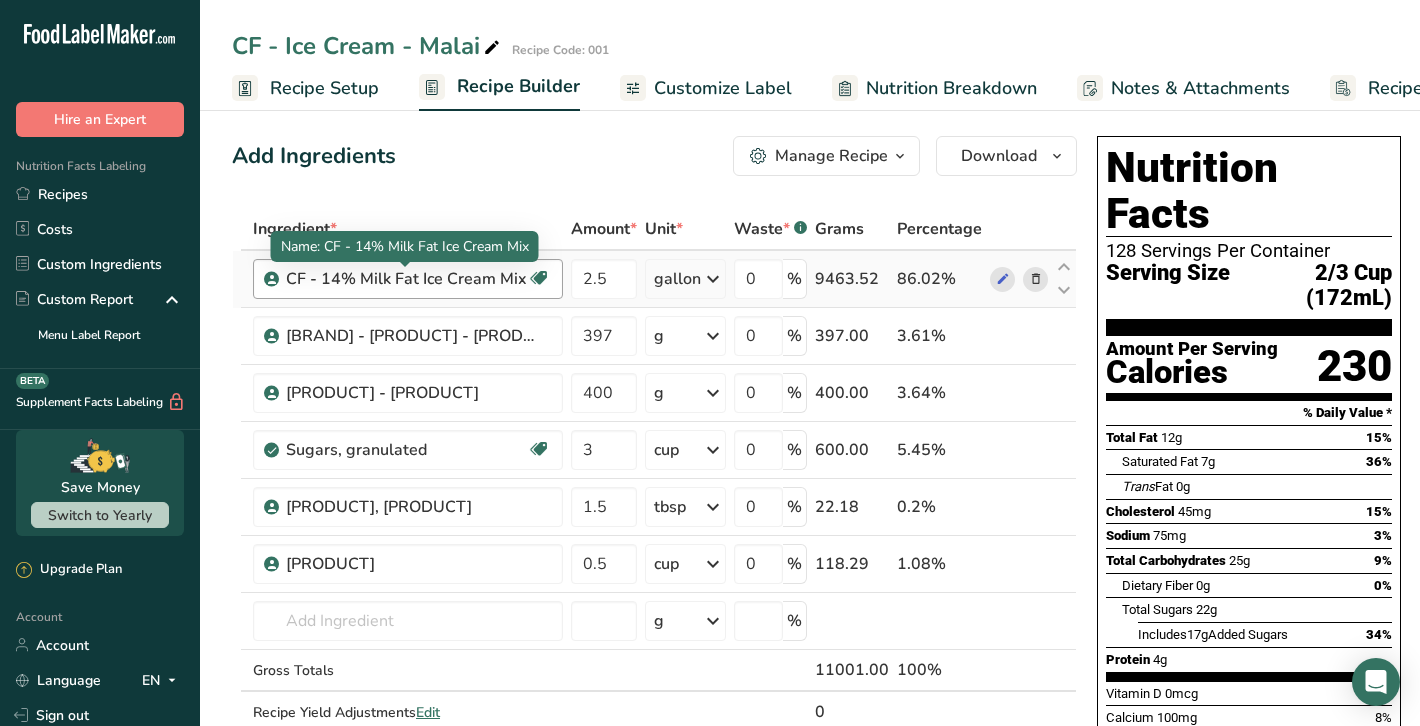 click on "CF - 14% Milk Fat Ice Cream Mix" at bounding box center (406, 279) 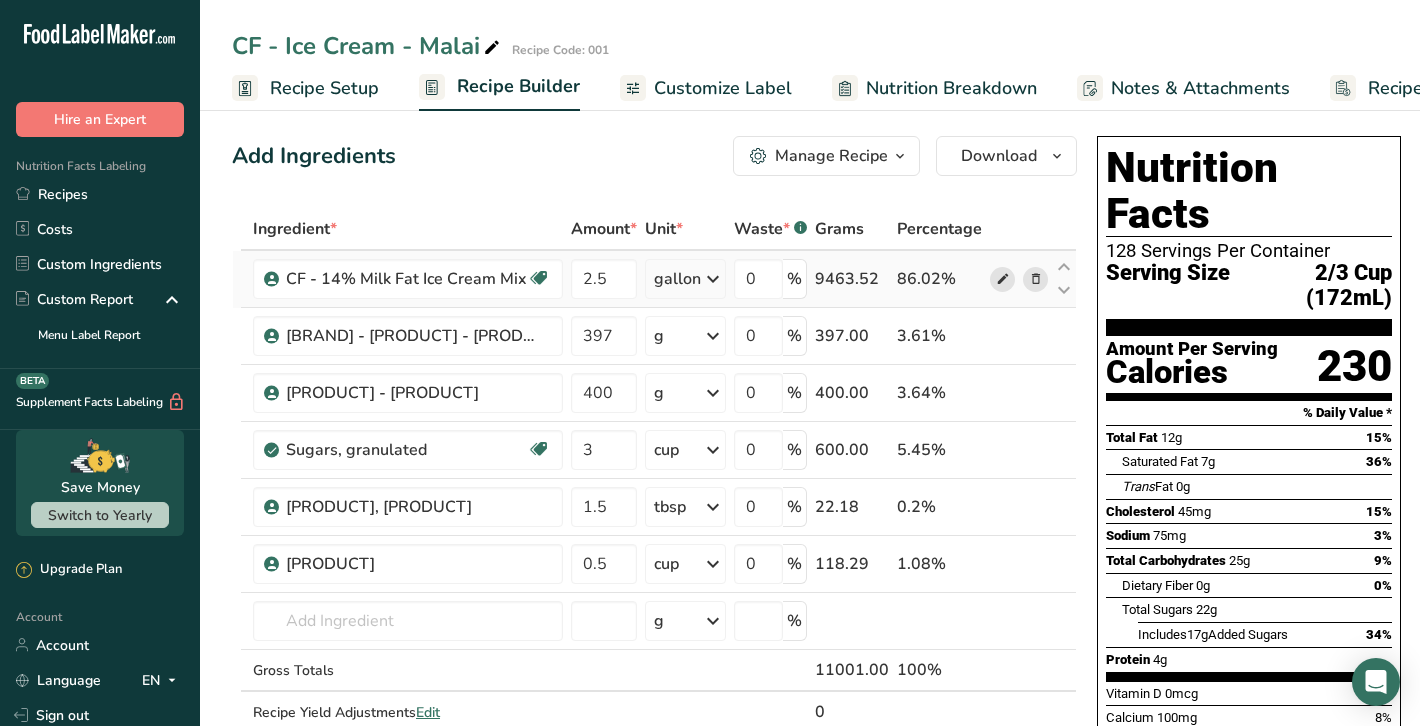 click at bounding box center [1003, 279] 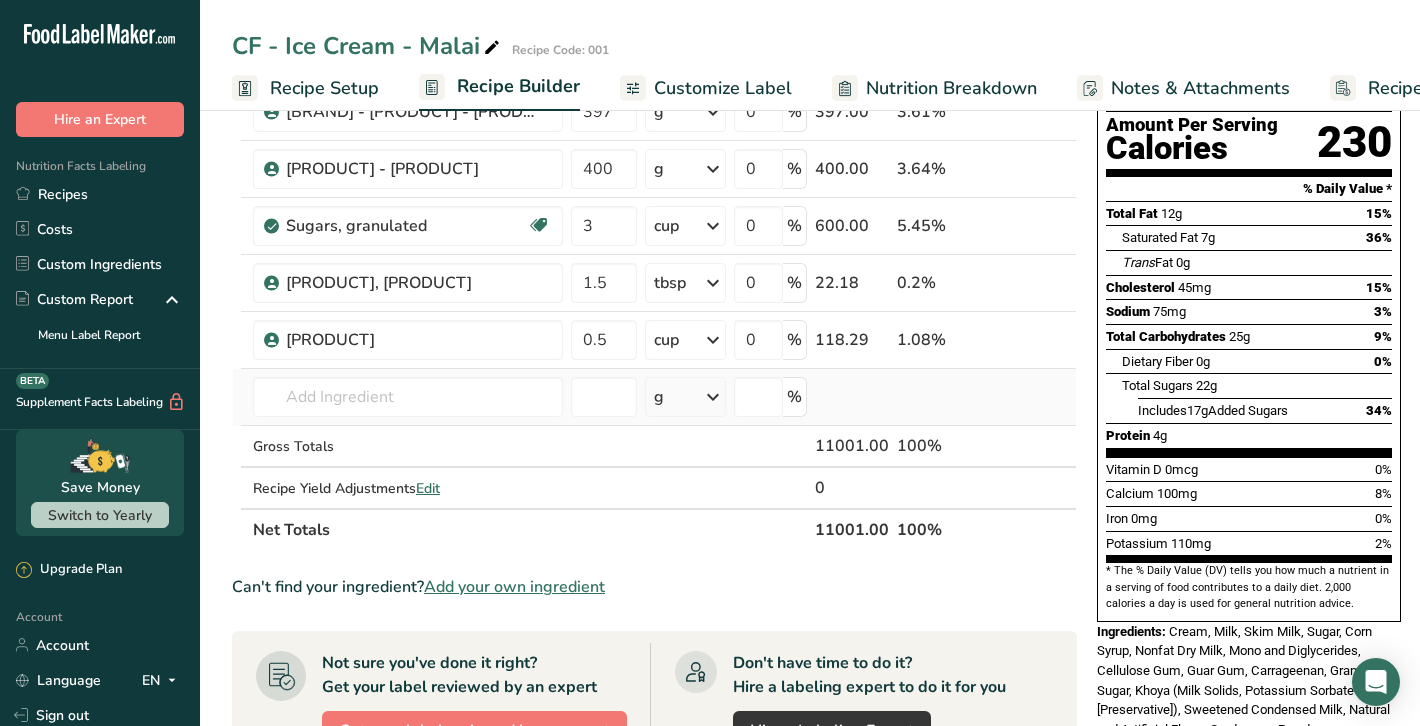scroll, scrollTop: 153, scrollLeft: 0, axis: vertical 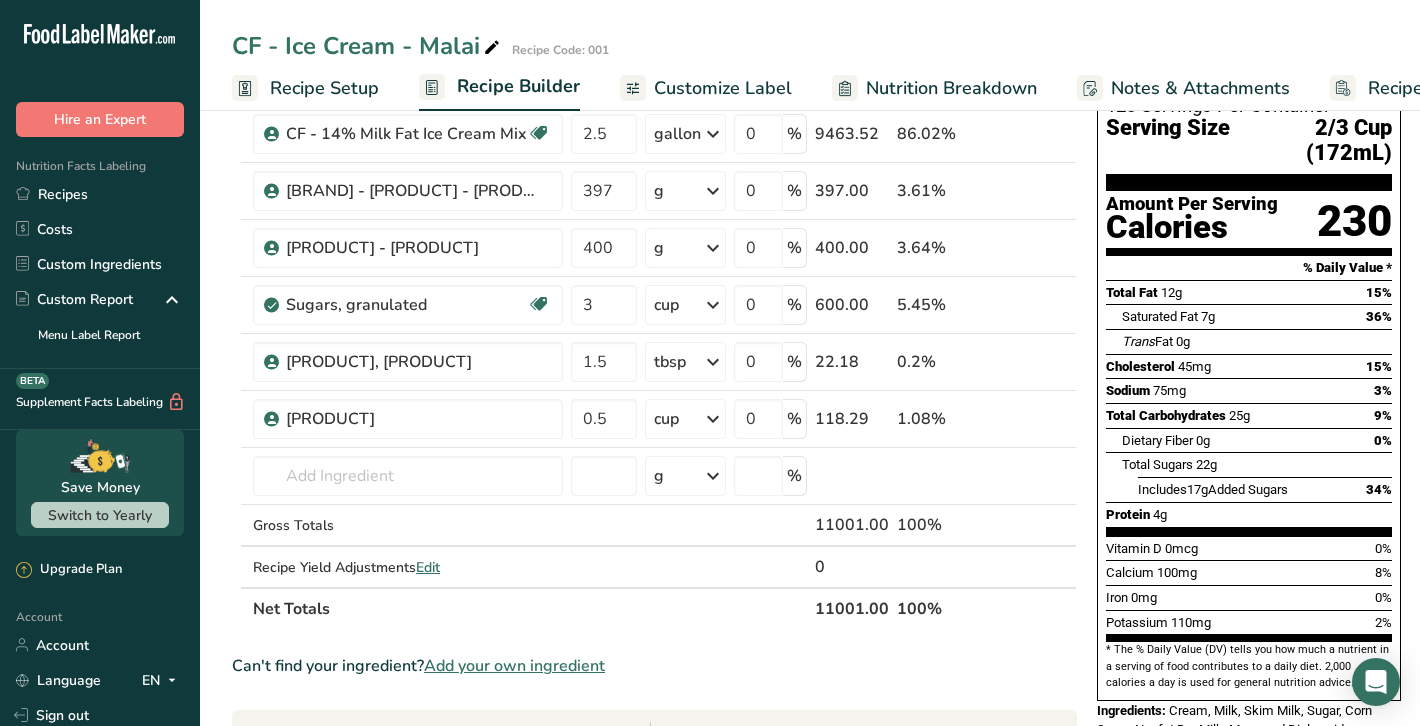 click on "Customize Label" at bounding box center [723, 88] 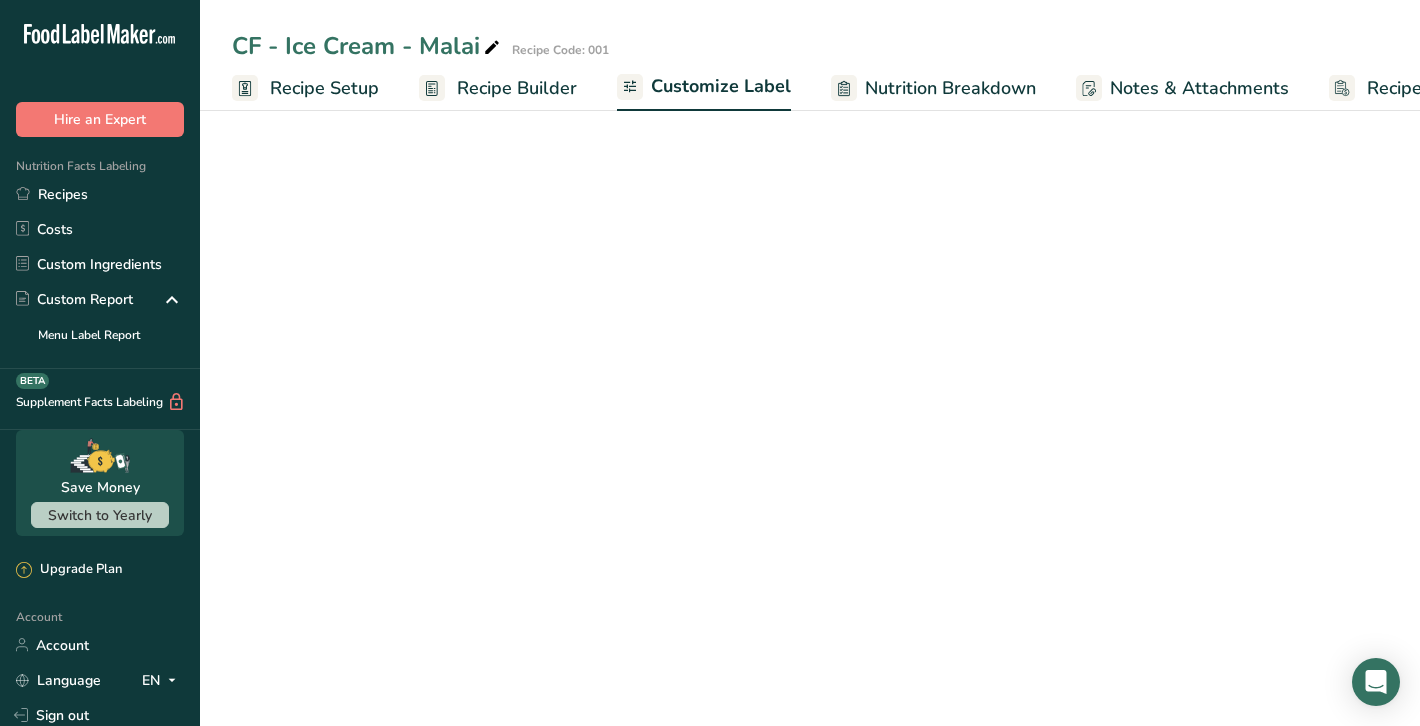 scroll, scrollTop: 0, scrollLeft: 101, axis: horizontal 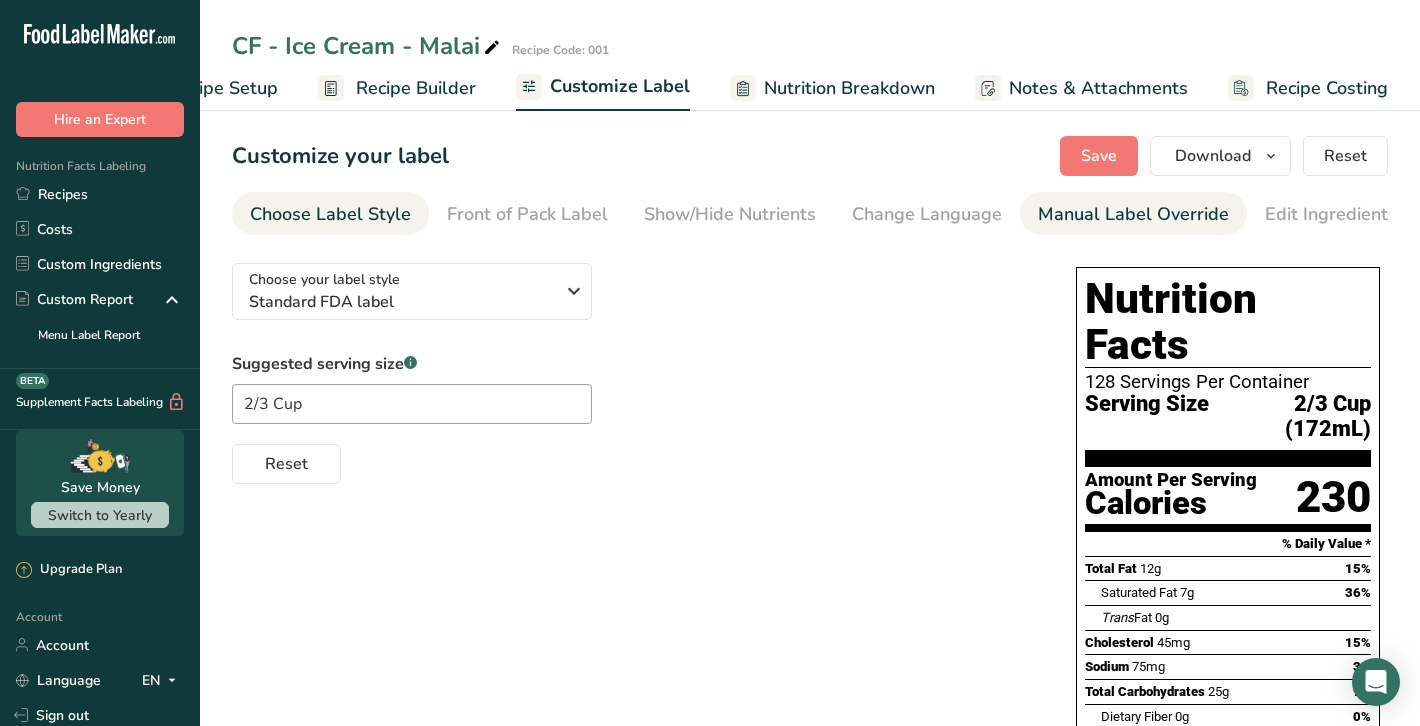 click on "Manual Label Override" at bounding box center (1133, 214) 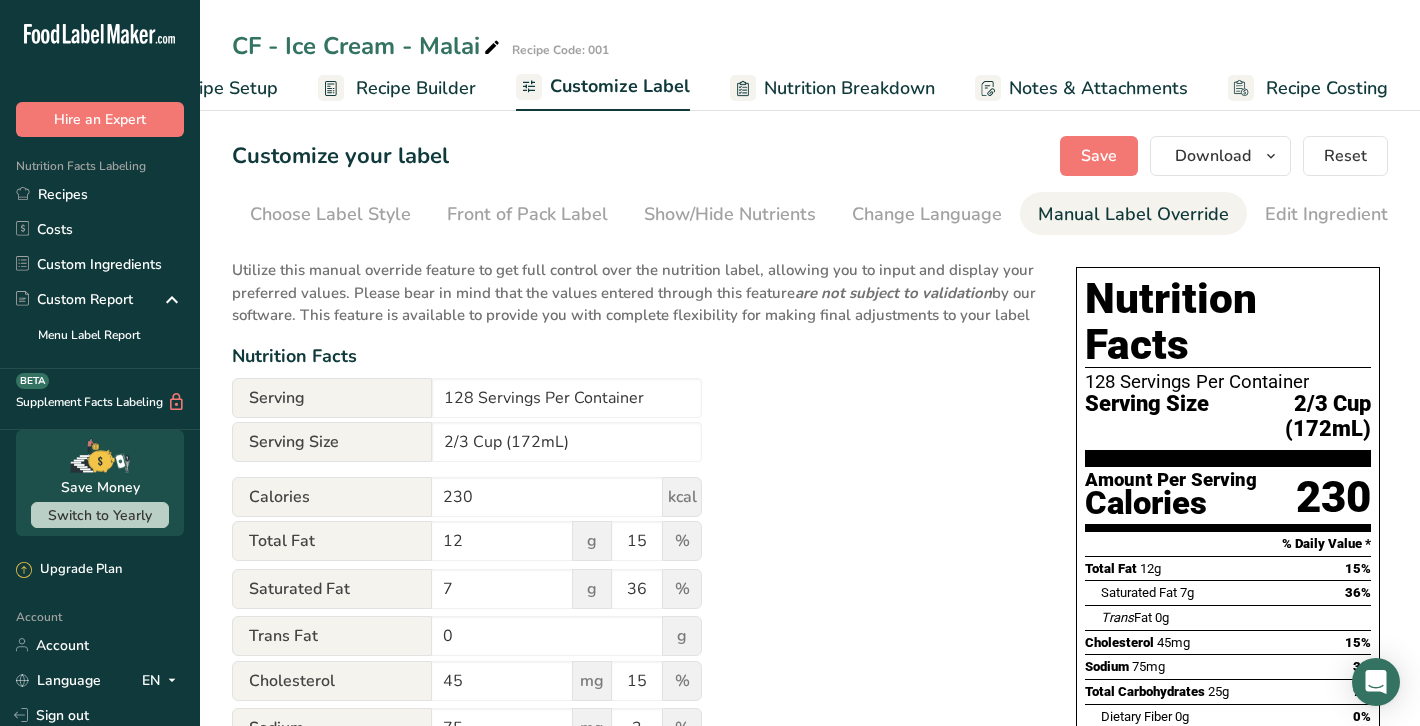 scroll, scrollTop: 0, scrollLeft: 297, axis: horizontal 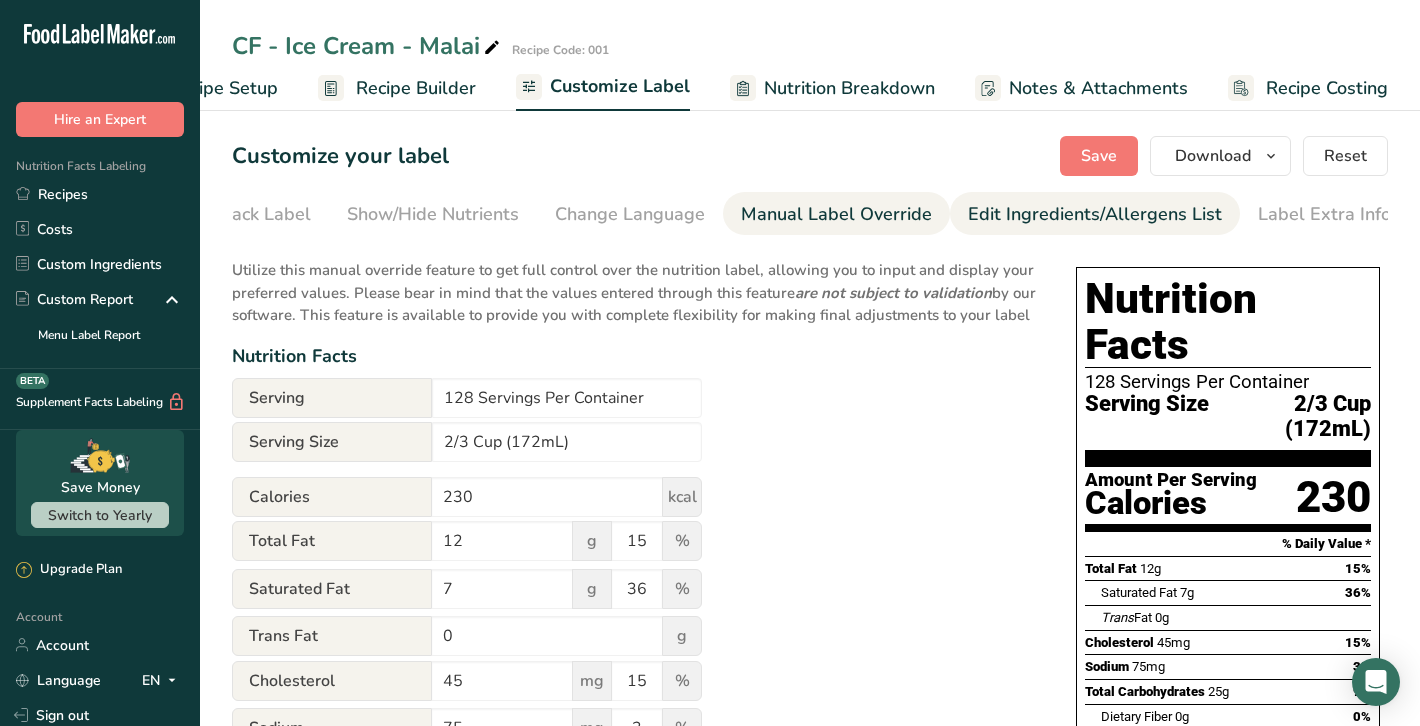 click on "Edit Ingredients/Allergens List" at bounding box center [1095, 214] 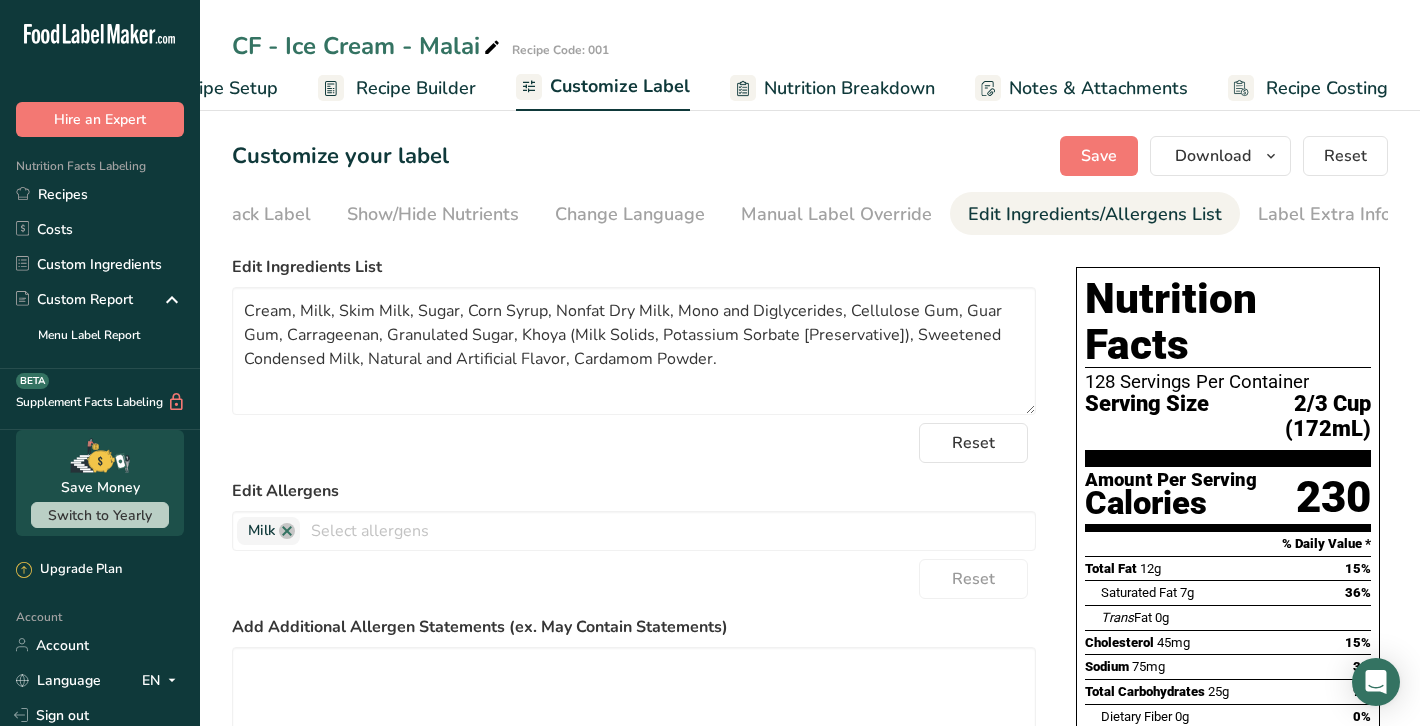 scroll, scrollTop: 0, scrollLeft: 0, axis: both 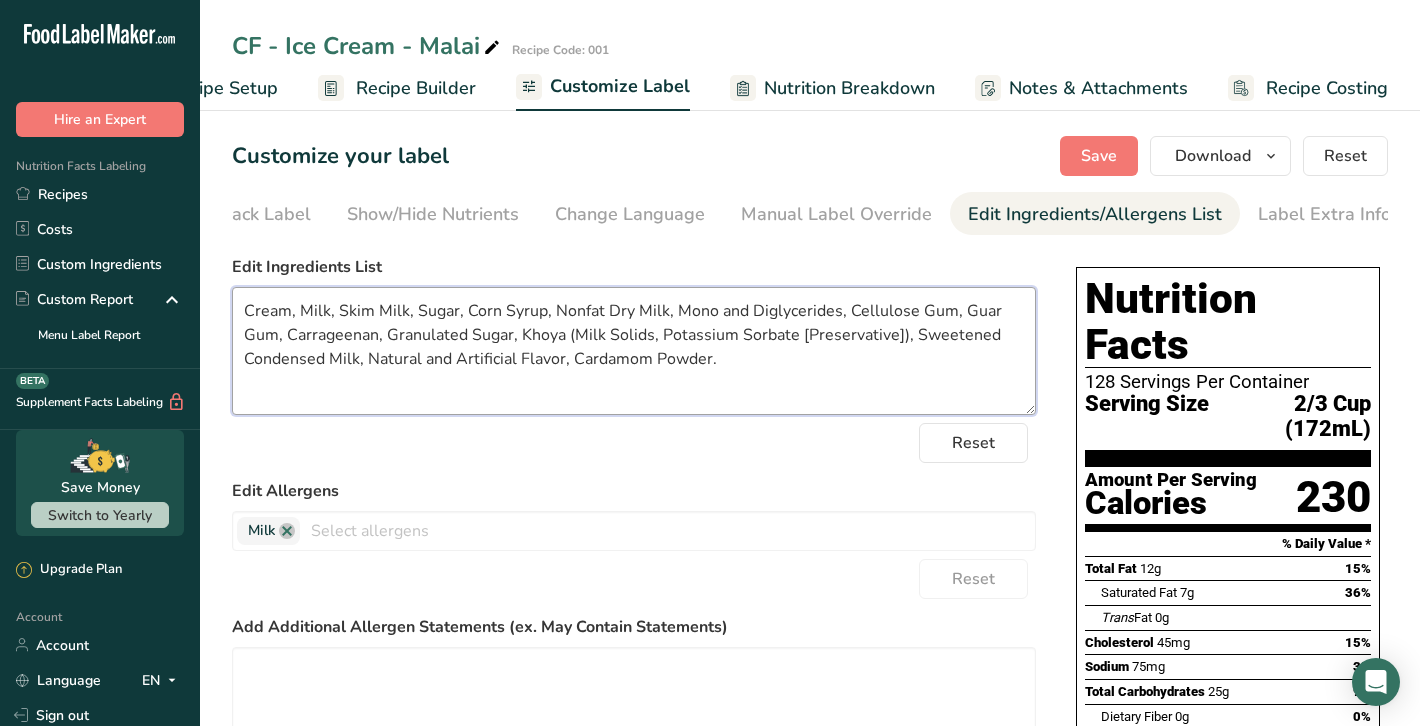 click on "Cream, Milk, Skim Milk, Sugar, Corn Syrup, Nonfat Dry Milk, Mono and Diglycerides, Cellulose Gum, Guar Gum, Carrageenan, Granulated Sugar, Khoya (Milk Solids, Potassium Sorbate [Preservative]), Sweetened Condensed Milk, Natural and Artificial Flavor, Cardamom Powder." at bounding box center [634, 351] 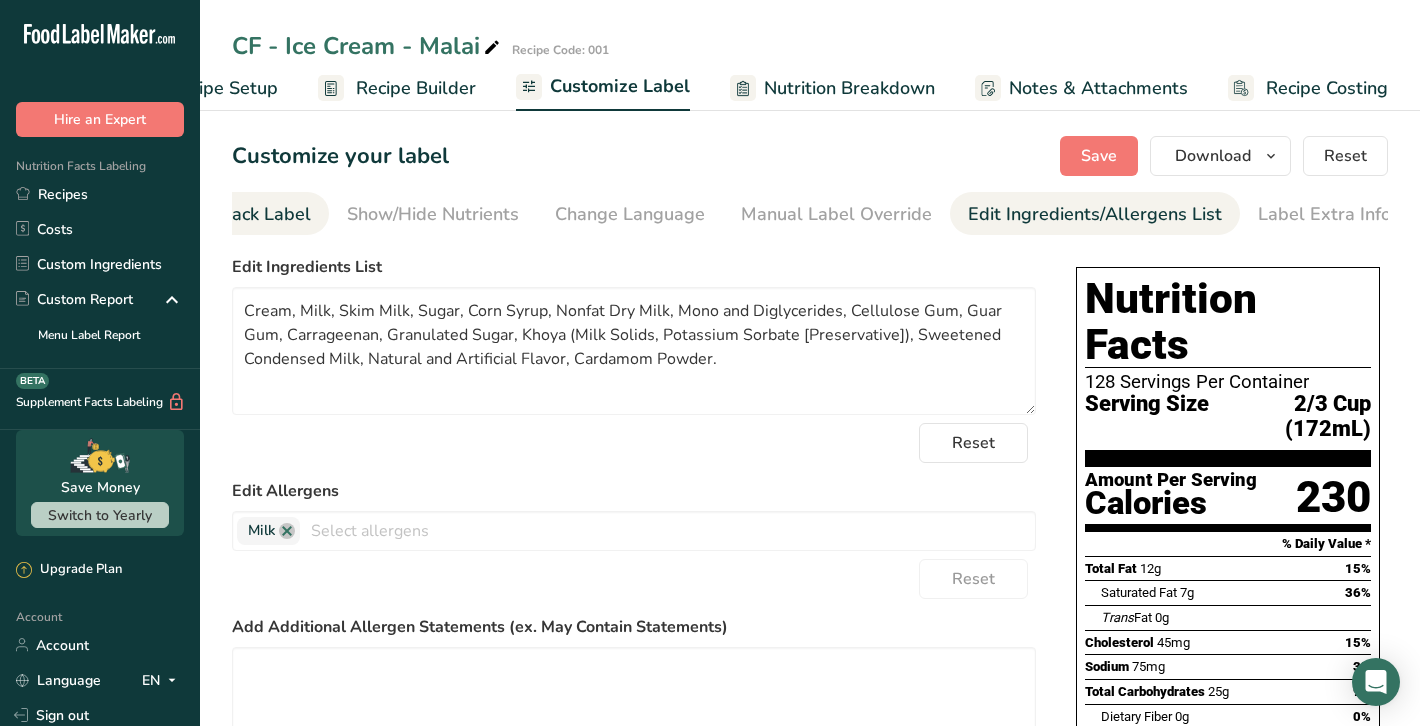 click on "Front of Pack Label" at bounding box center [230, 214] 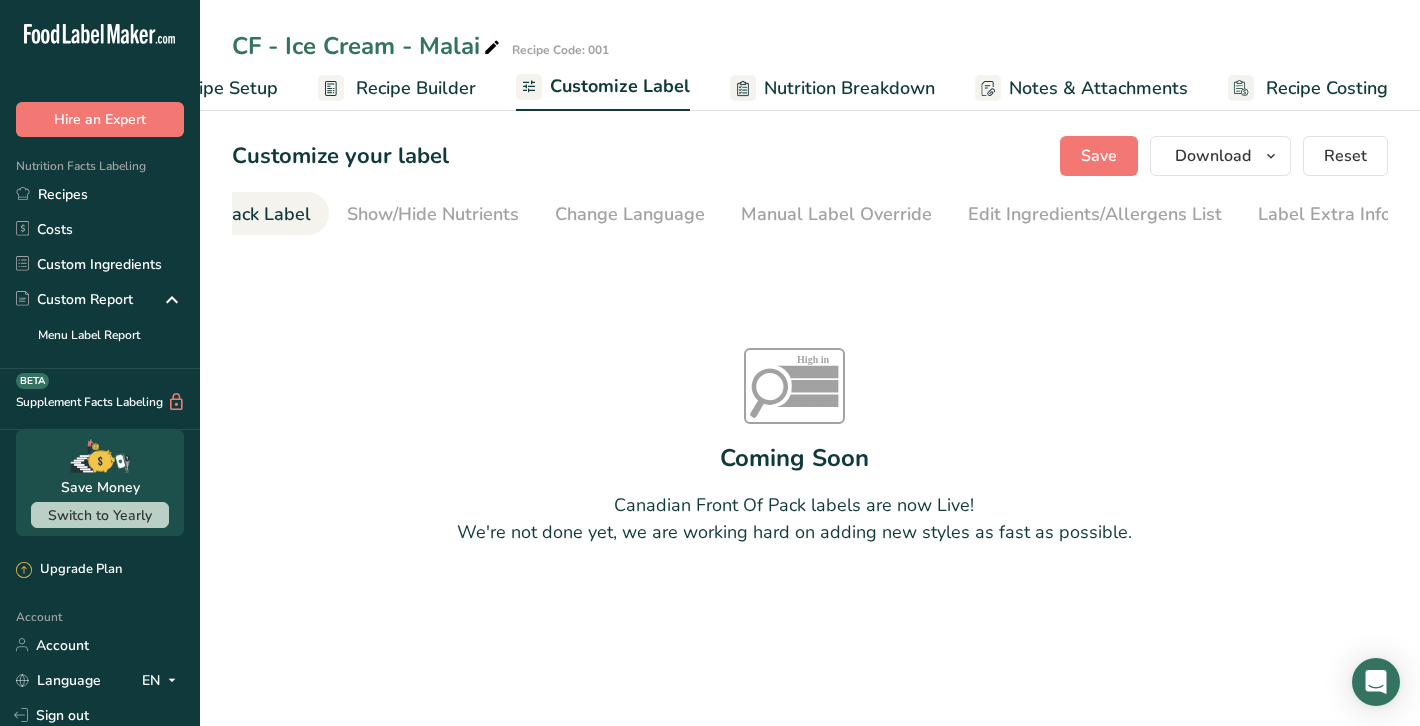 scroll, scrollTop: 0, scrollLeft: 194, axis: horizontal 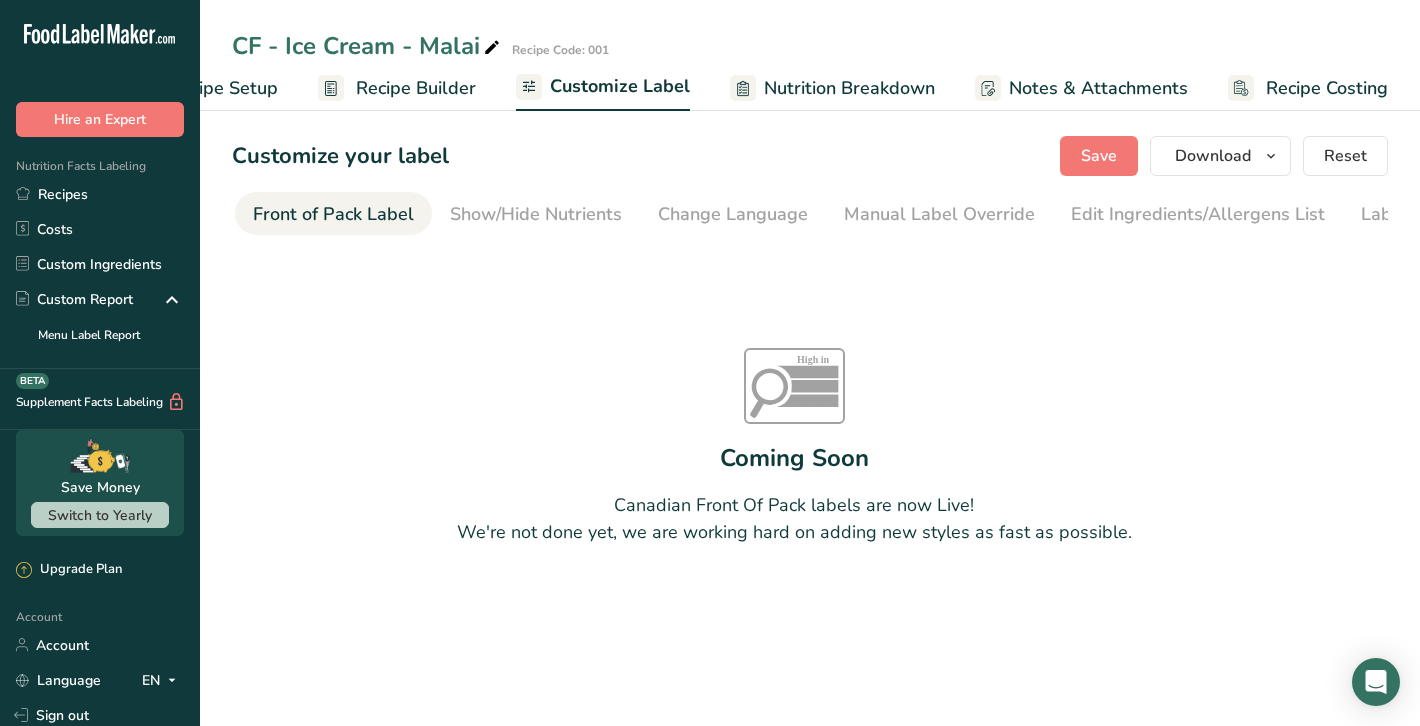 click on "Recipe Setup" at bounding box center (223, 88) 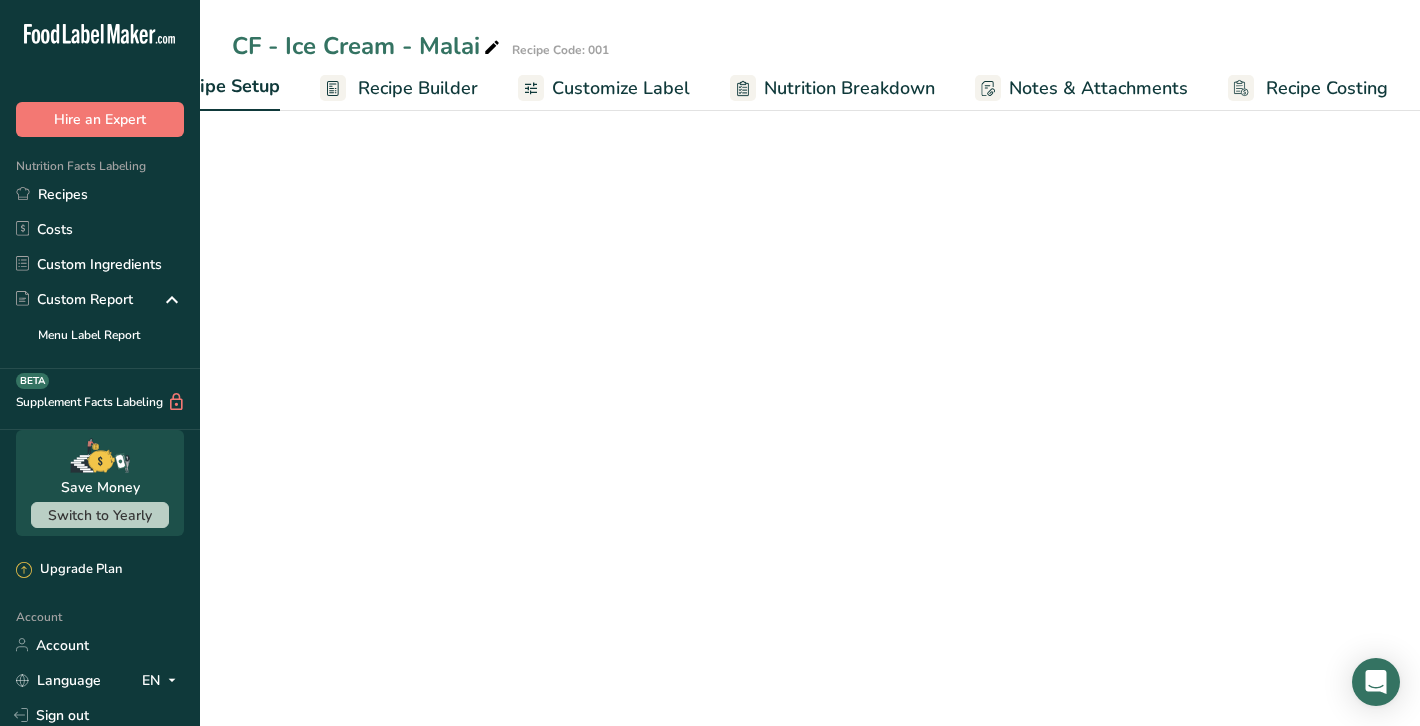 scroll, scrollTop: 0, scrollLeft: 7, axis: horizontal 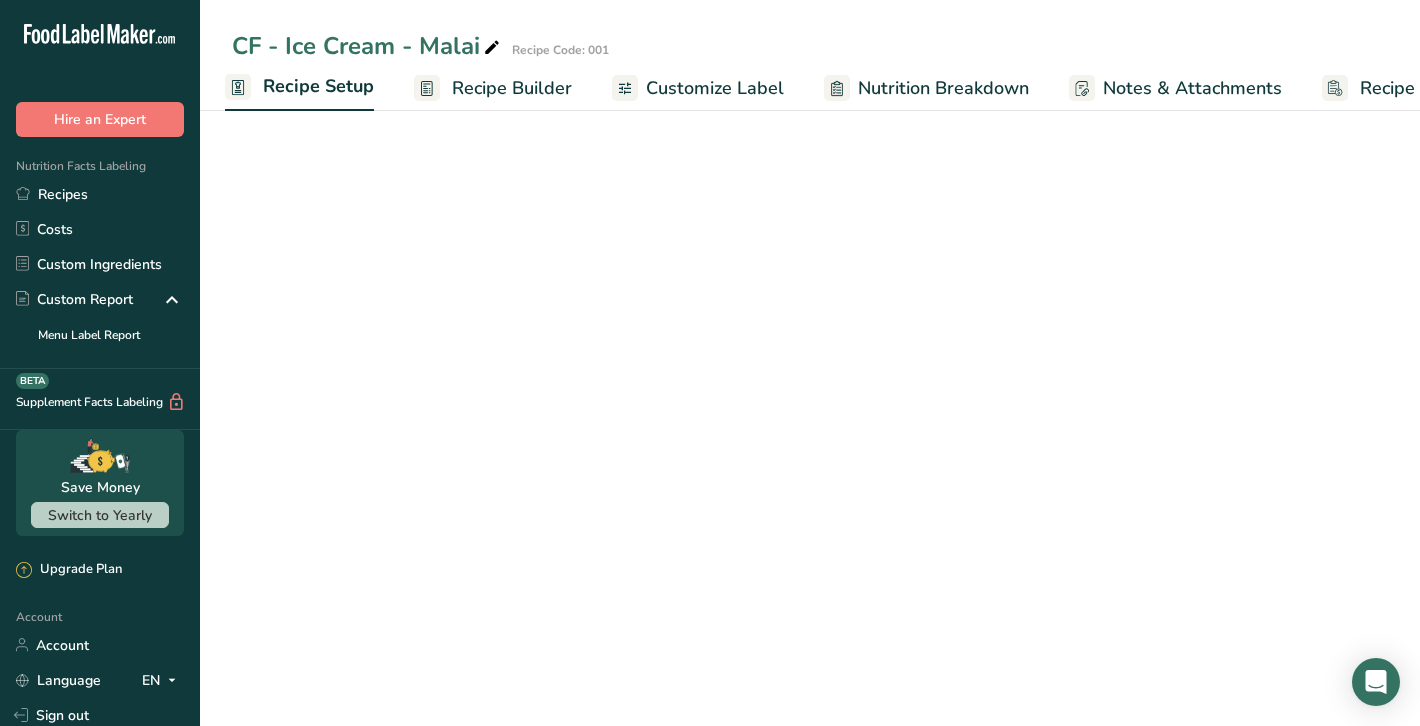 select on "22" 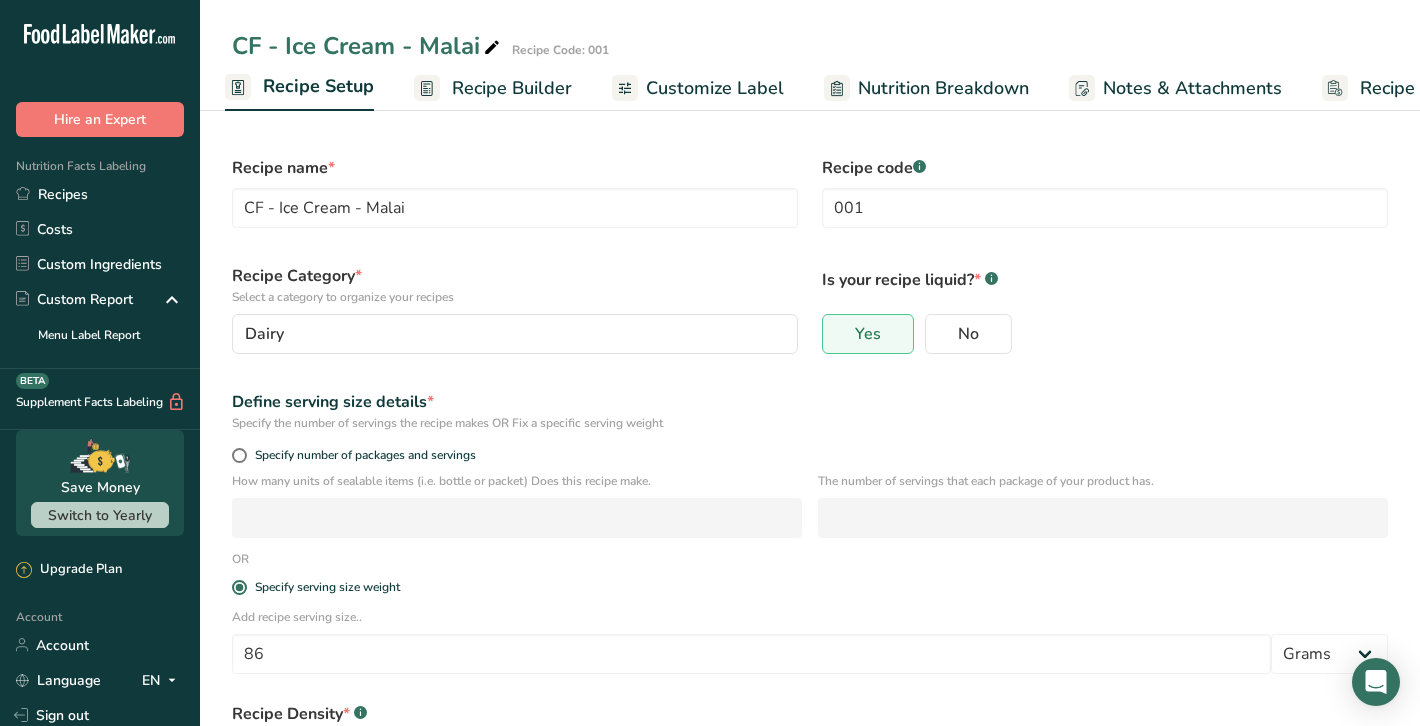 click on "Recipe Builder" at bounding box center (512, 88) 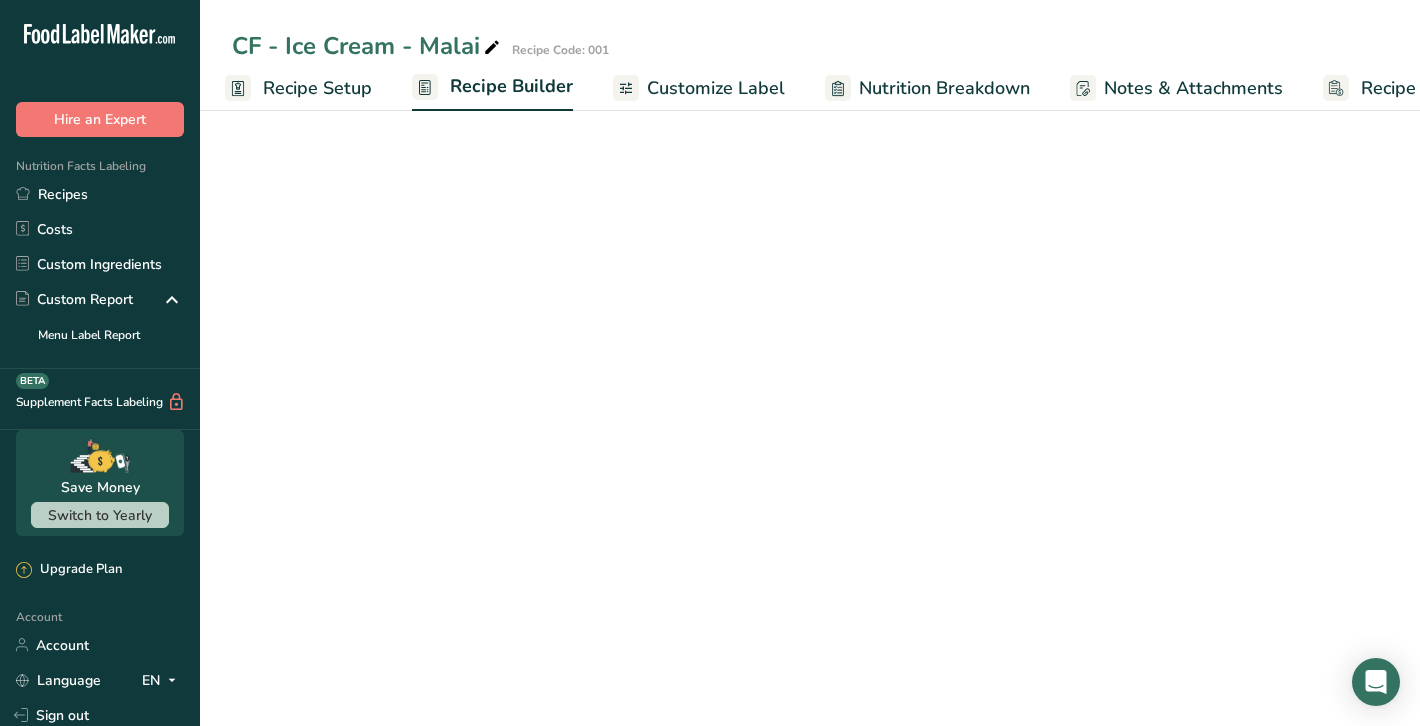 scroll, scrollTop: 0, scrollLeft: 101, axis: horizontal 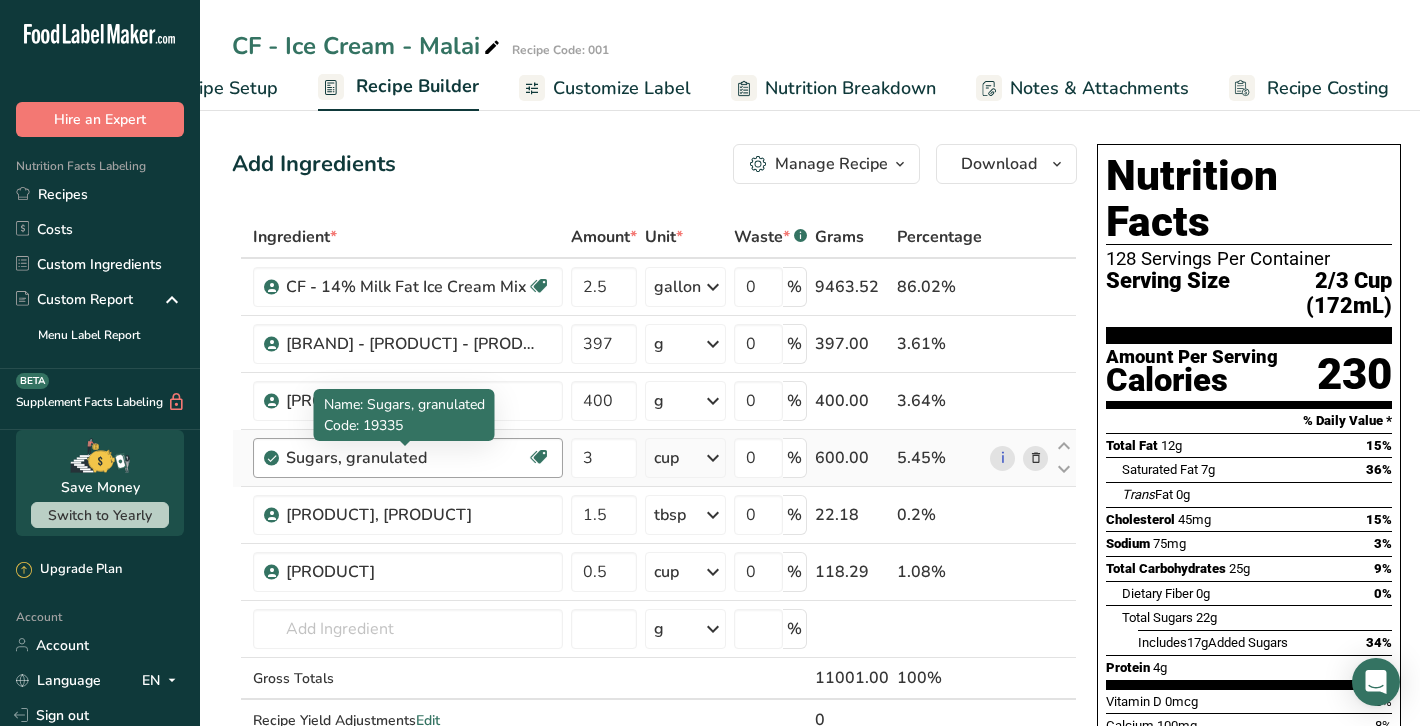 click on "Sugars, granulated" at bounding box center [406, 458] 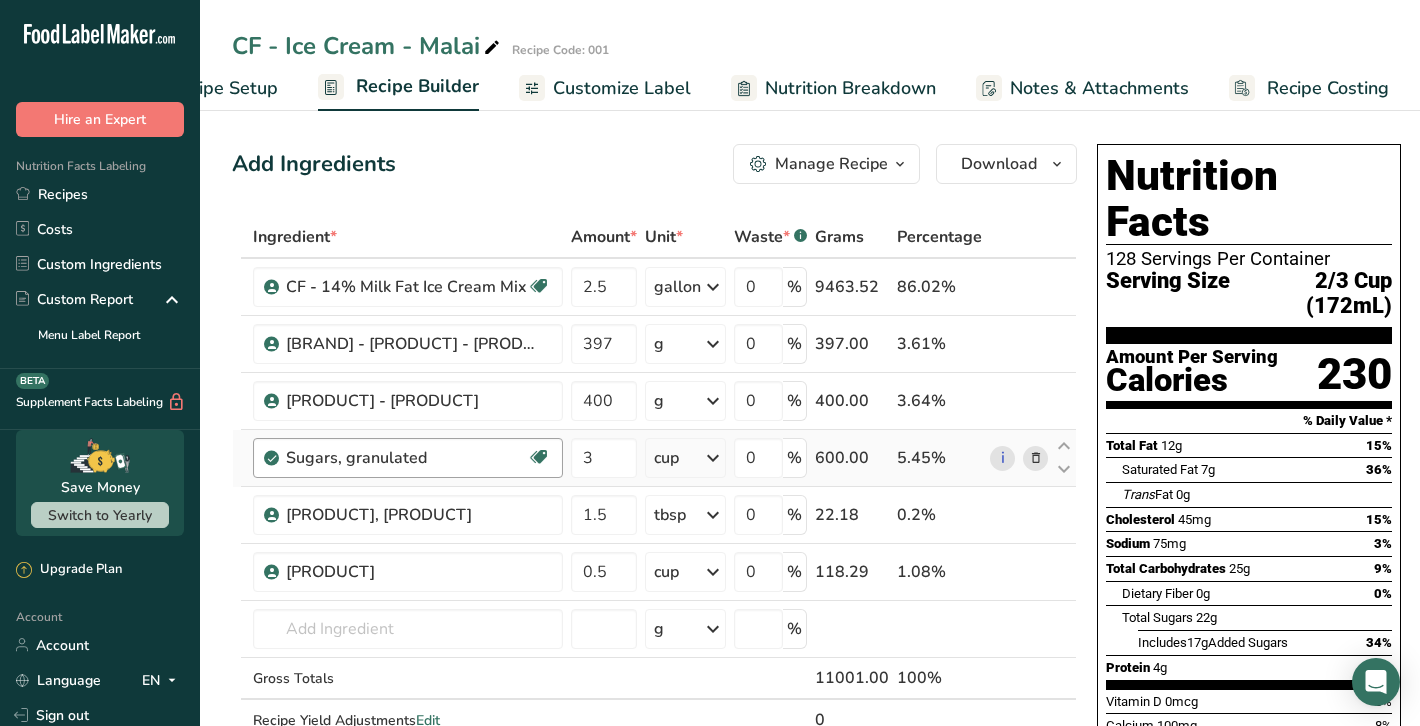 click on "Sugars, granulated" at bounding box center (406, 458) 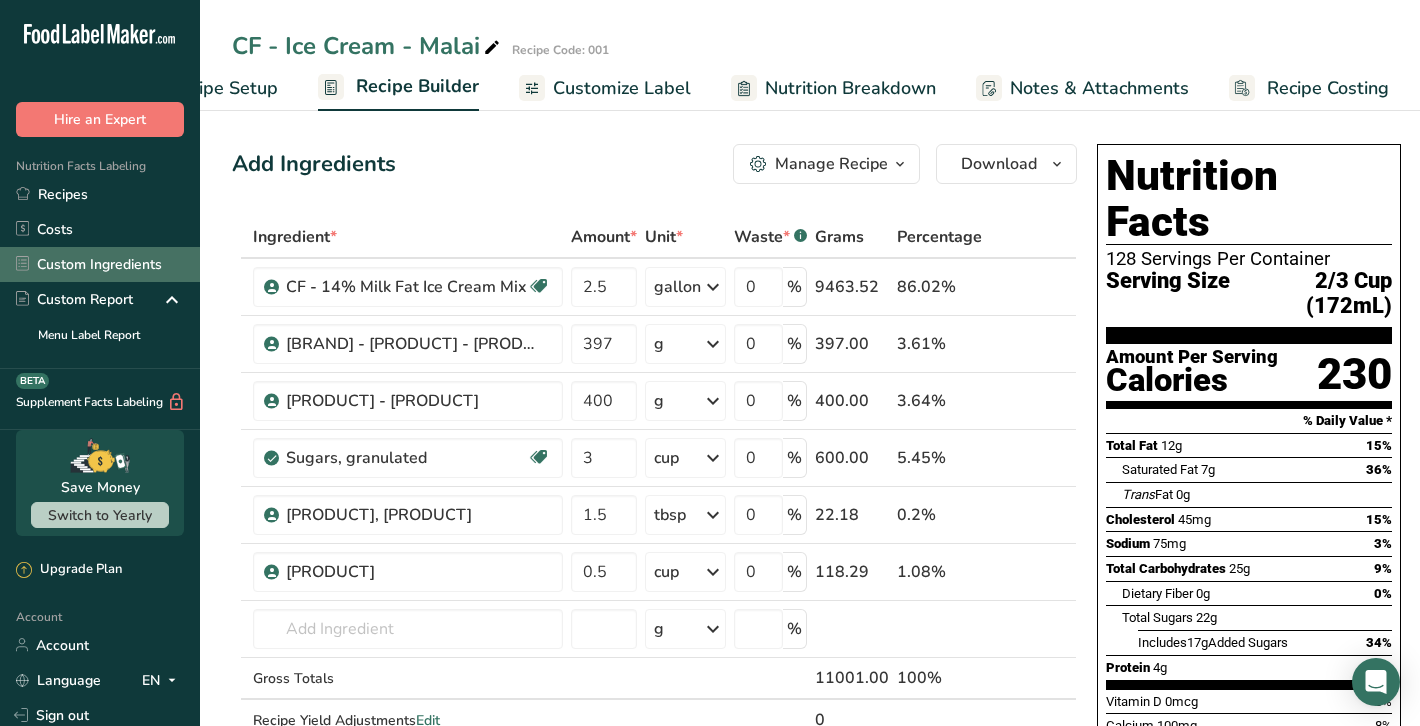 click on "Custom Ingredients" at bounding box center [100, 264] 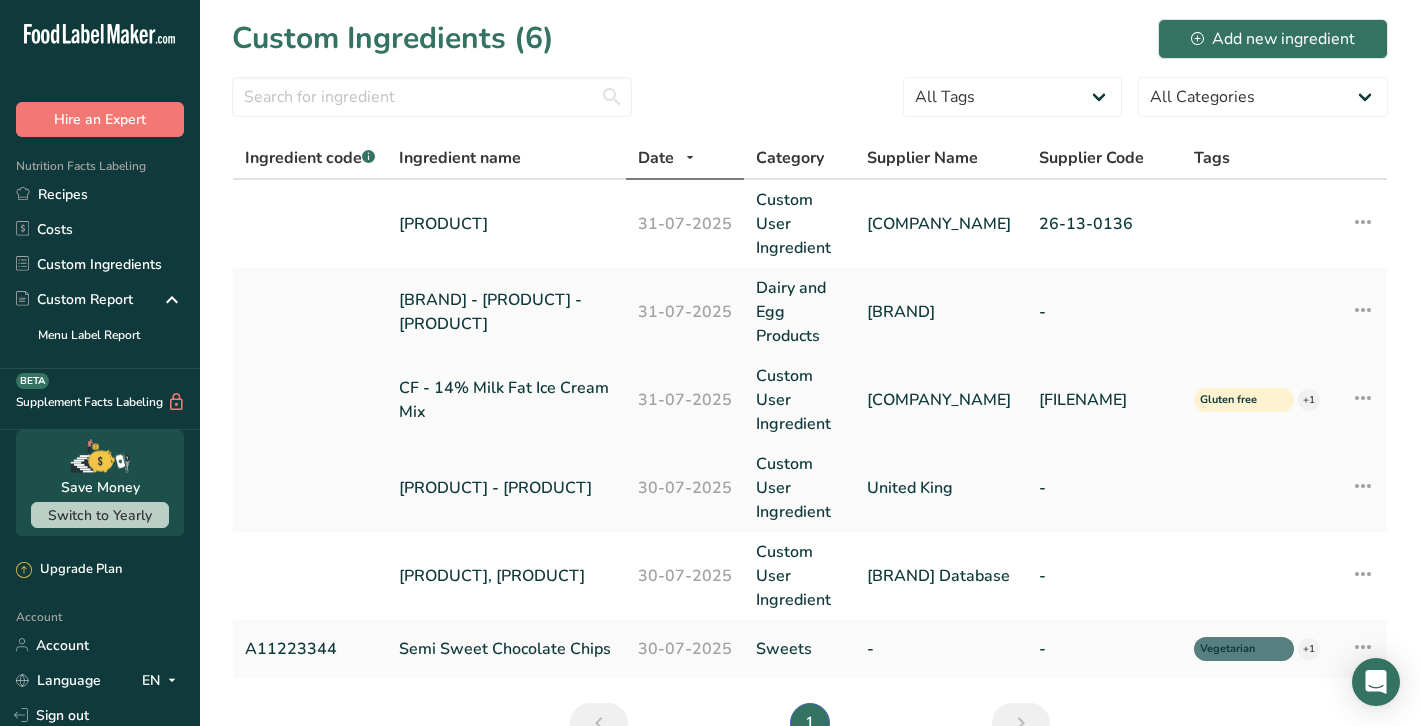 click on "CF - 14% Milk Fat Ice Cream Mix" at bounding box center (506, 400) 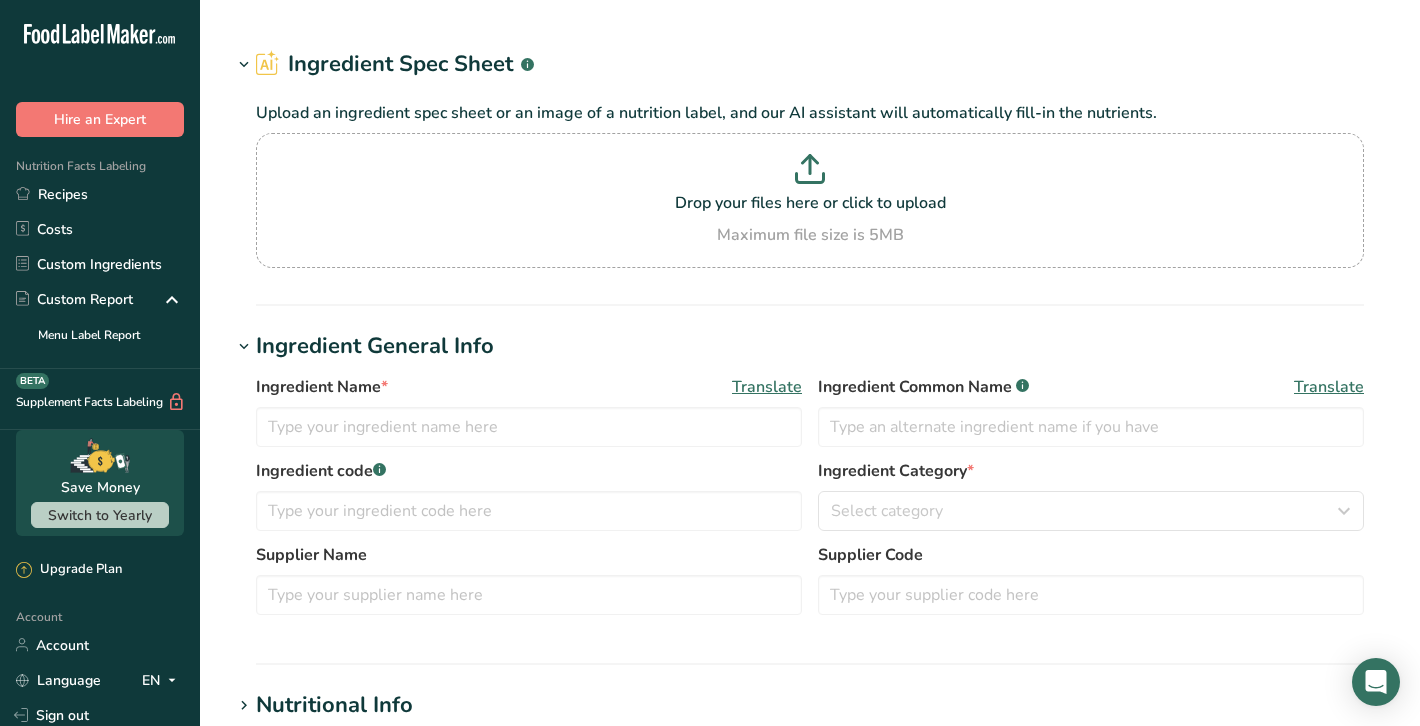 type on "CF - 14% Milk Fat Ice Cream Mix" 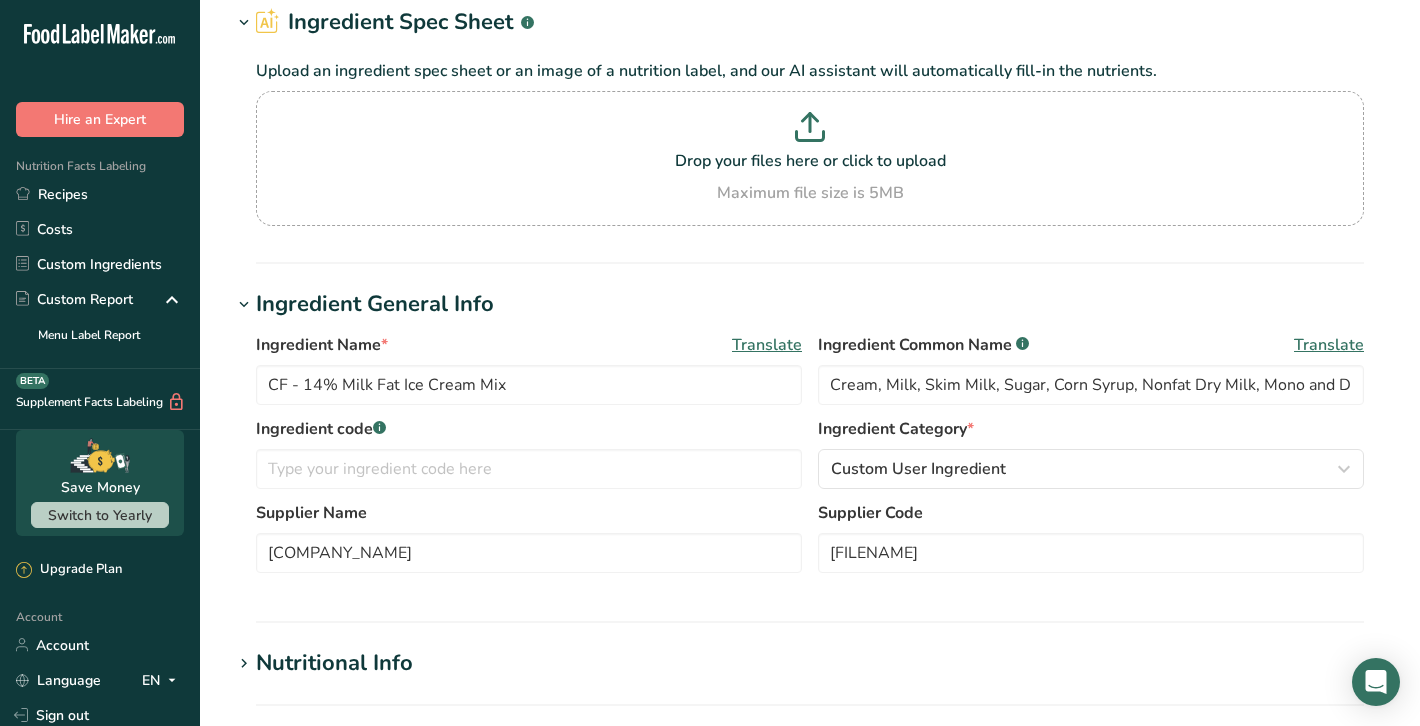 scroll, scrollTop: 49, scrollLeft: 0, axis: vertical 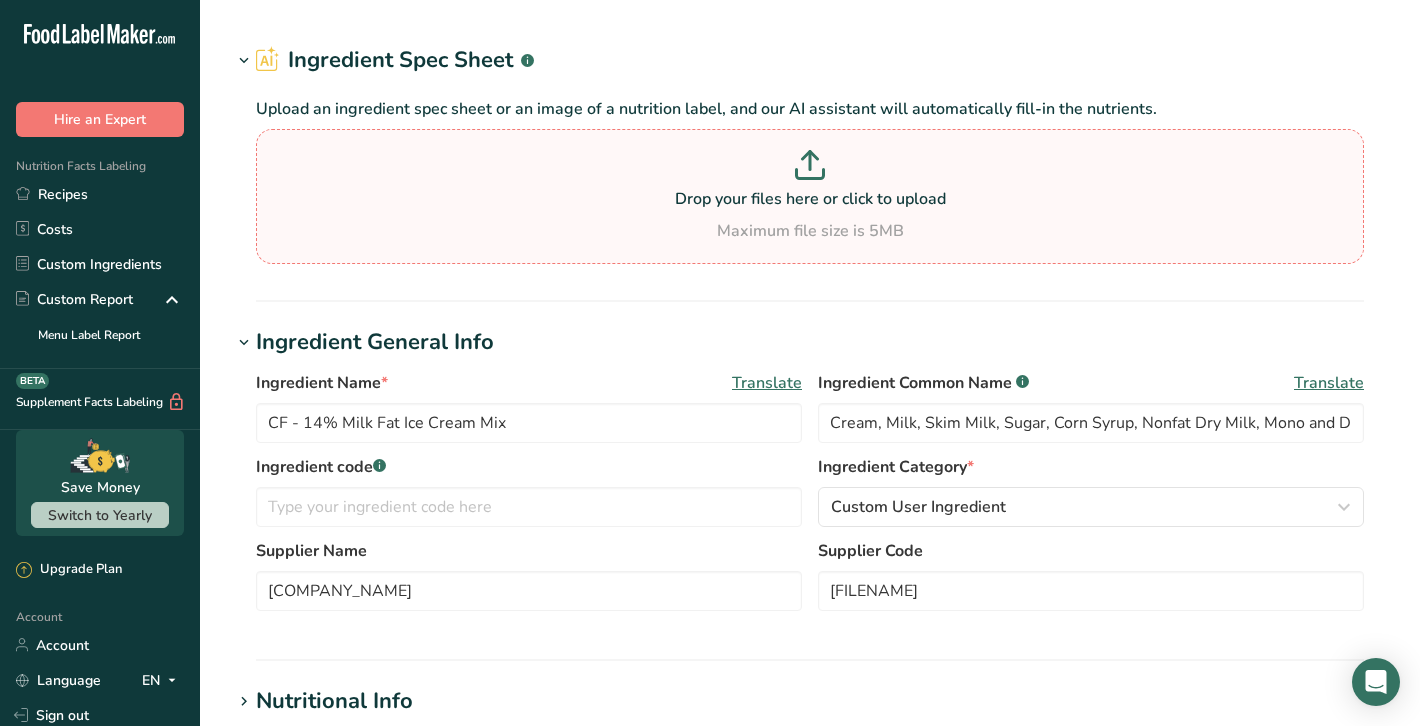 click at bounding box center [810, 168] 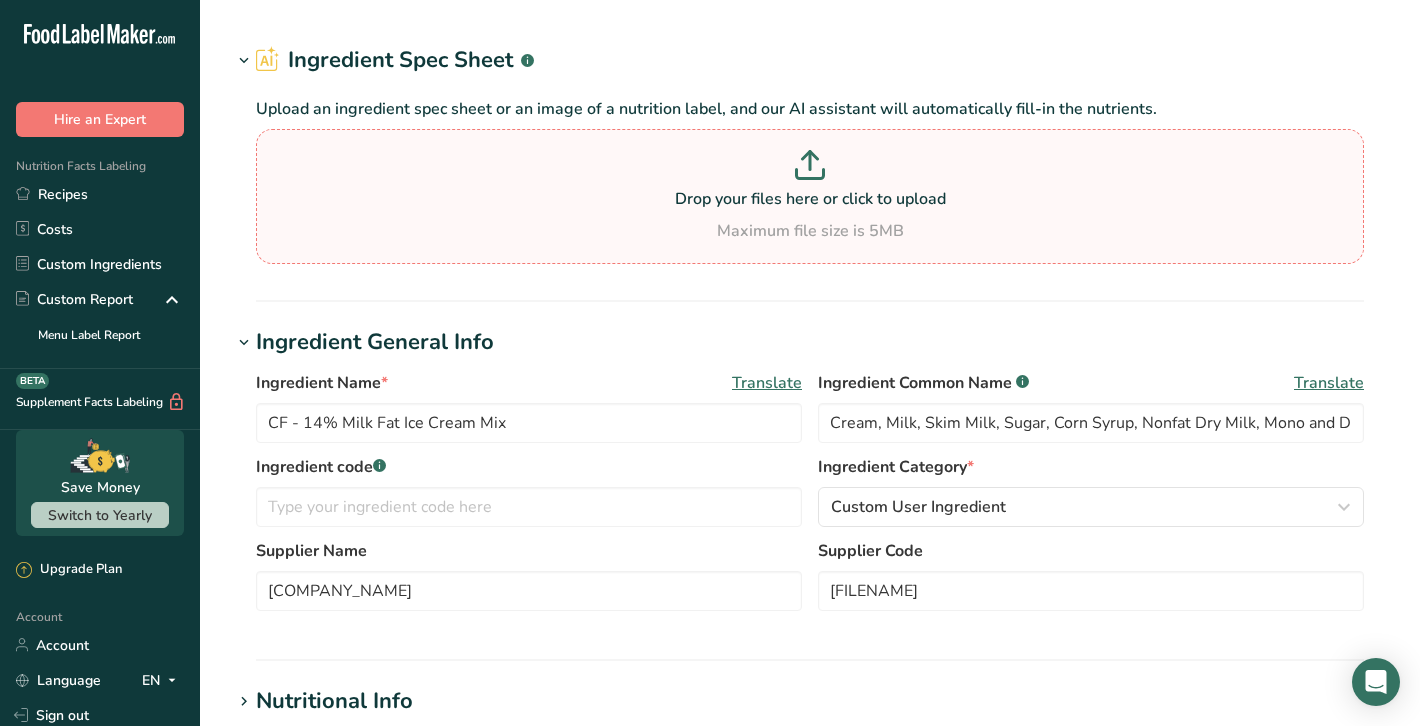 type on "C:\fakepath\0d3b4a7f-ada3-4b37-8098-b16ee3fa52ac.JPG" 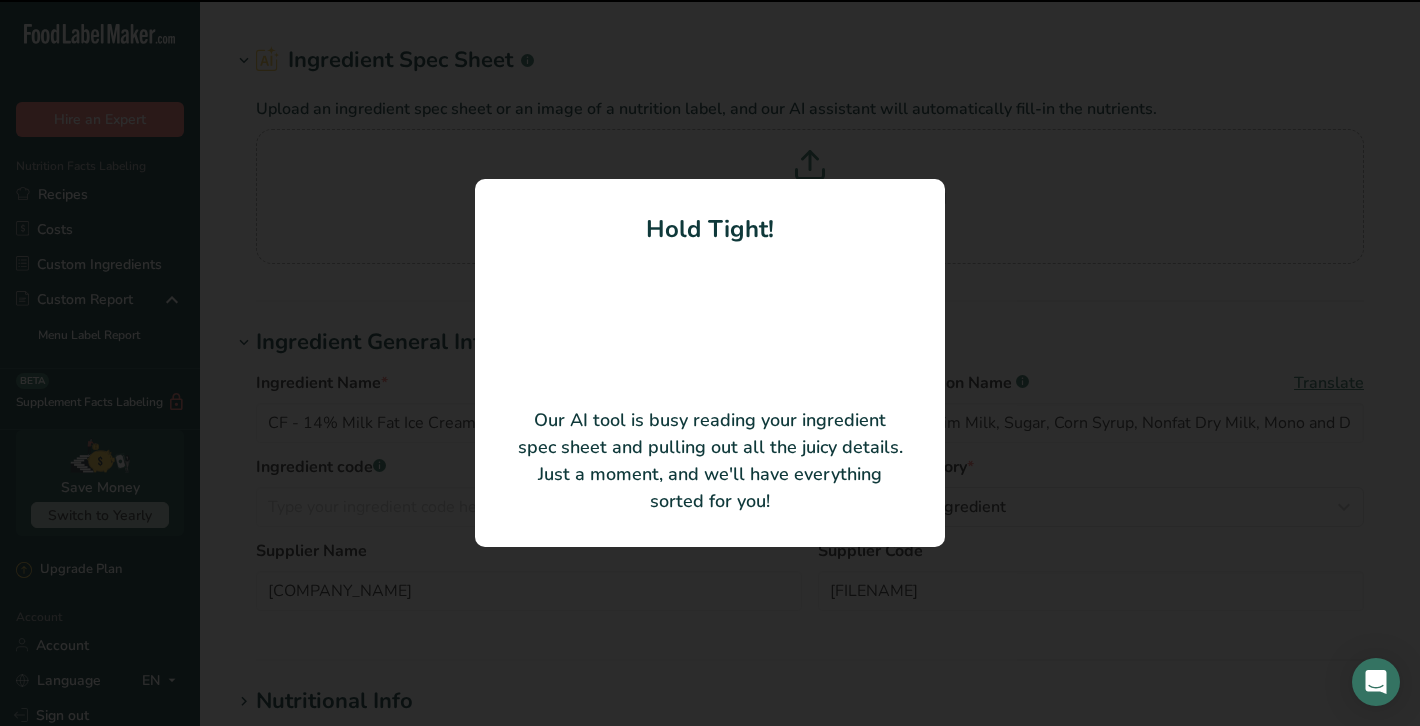 click at bounding box center [710, 363] 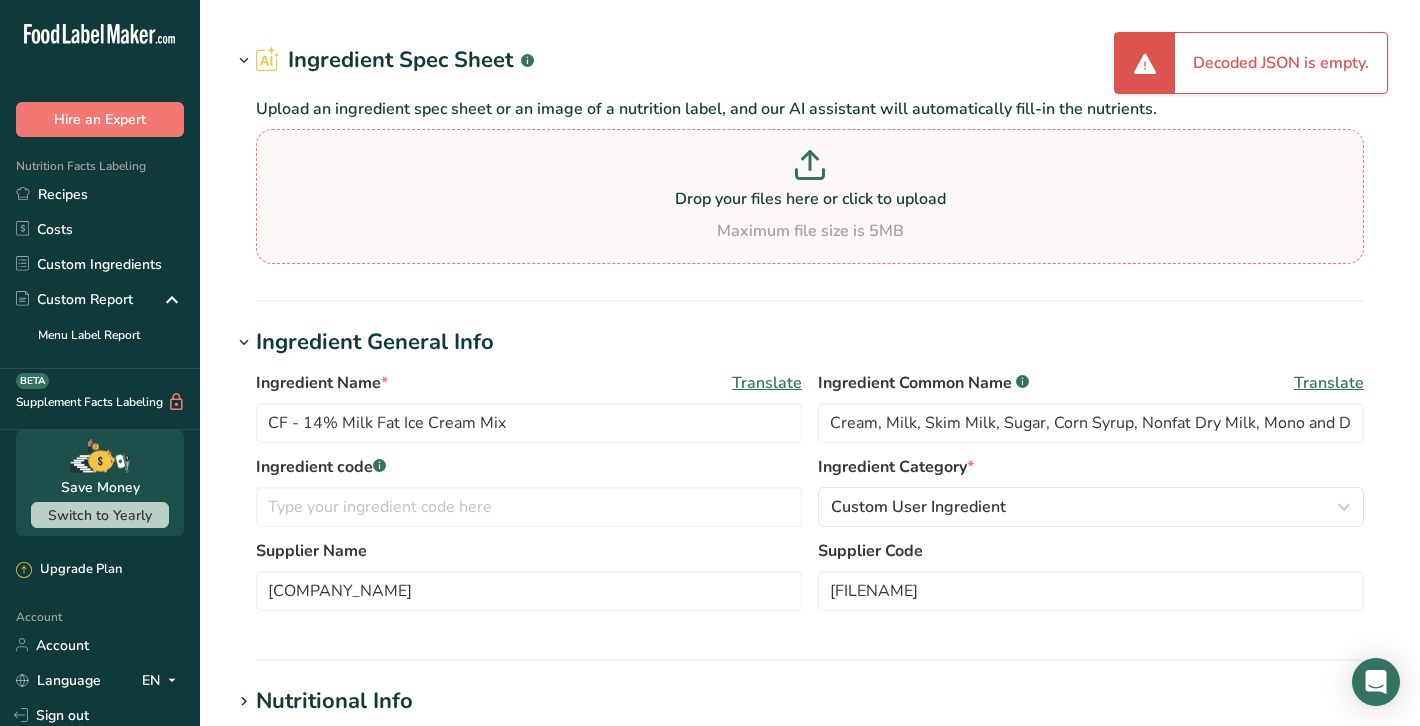 click on "Drop your files here or click to upload" at bounding box center [810, 199] 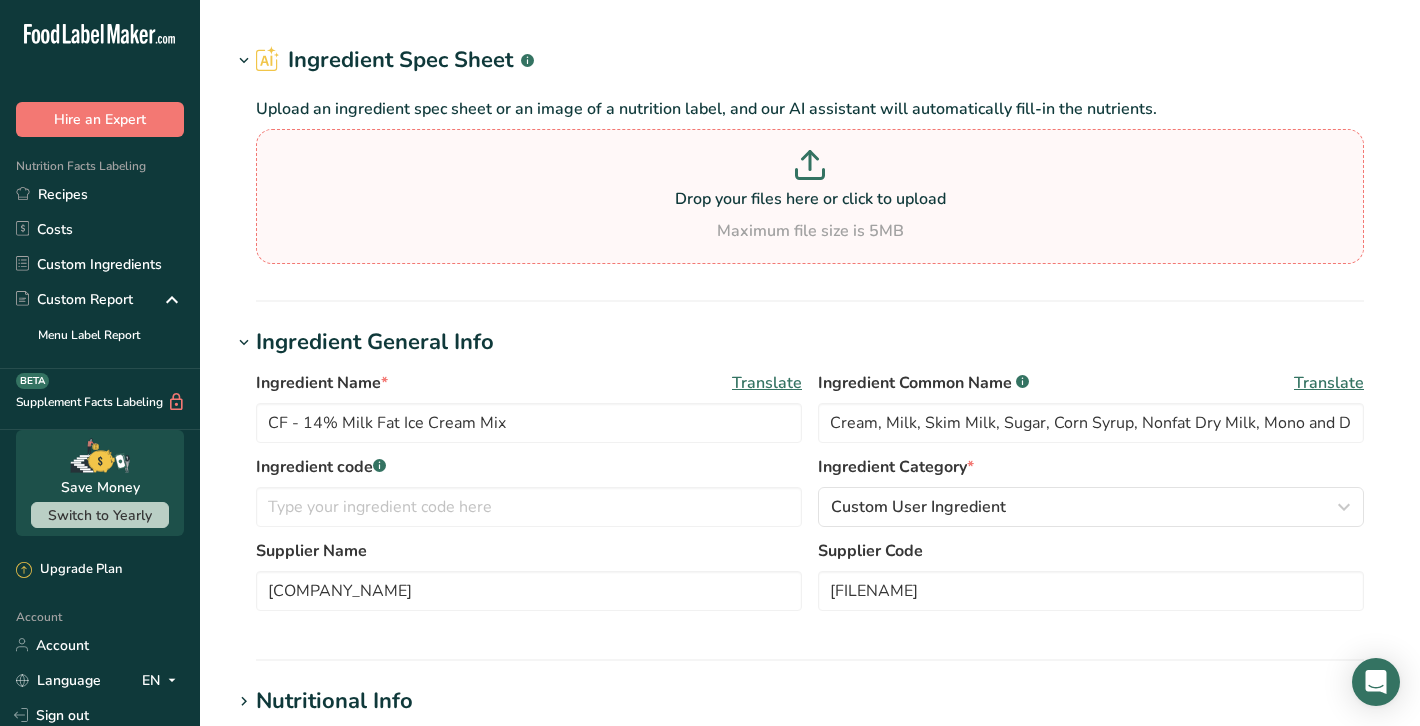 click on "Drop your files here or click to upload
Maximum file size is 5MB" at bounding box center (810, 196) 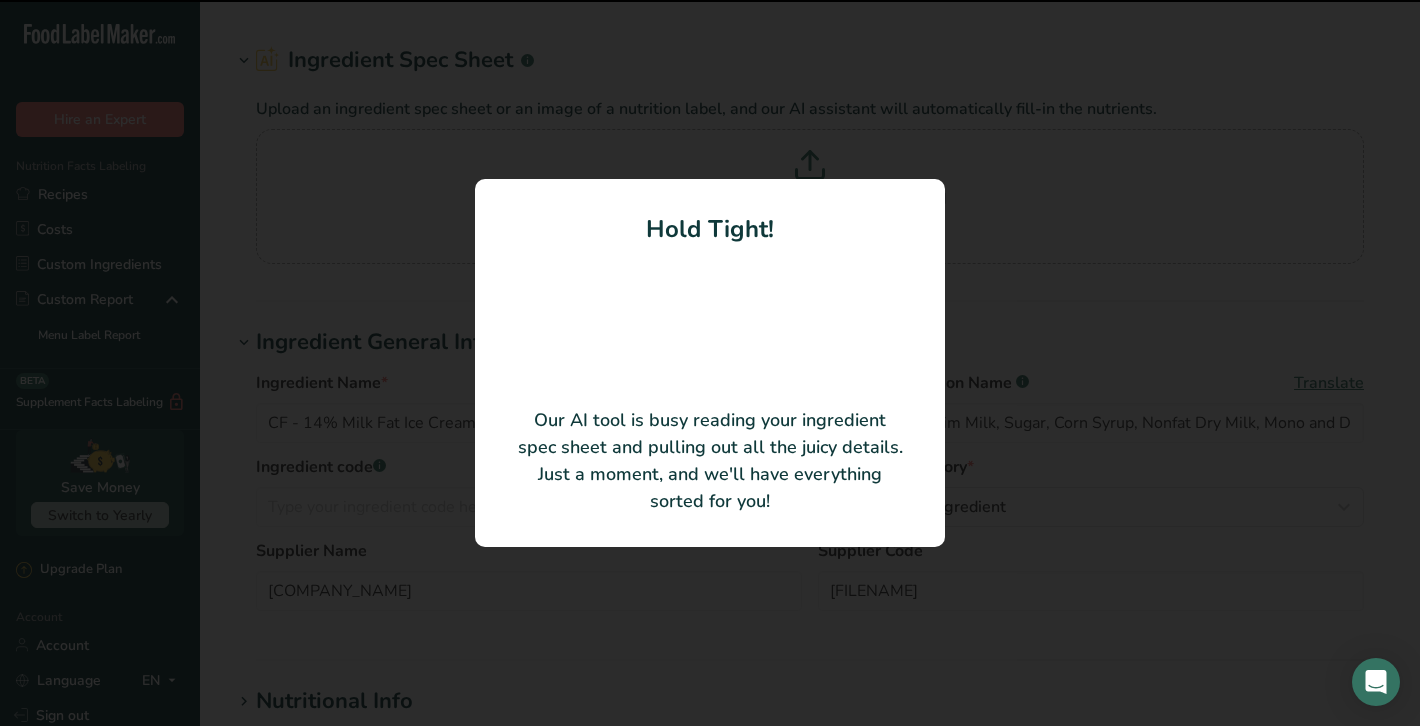 type 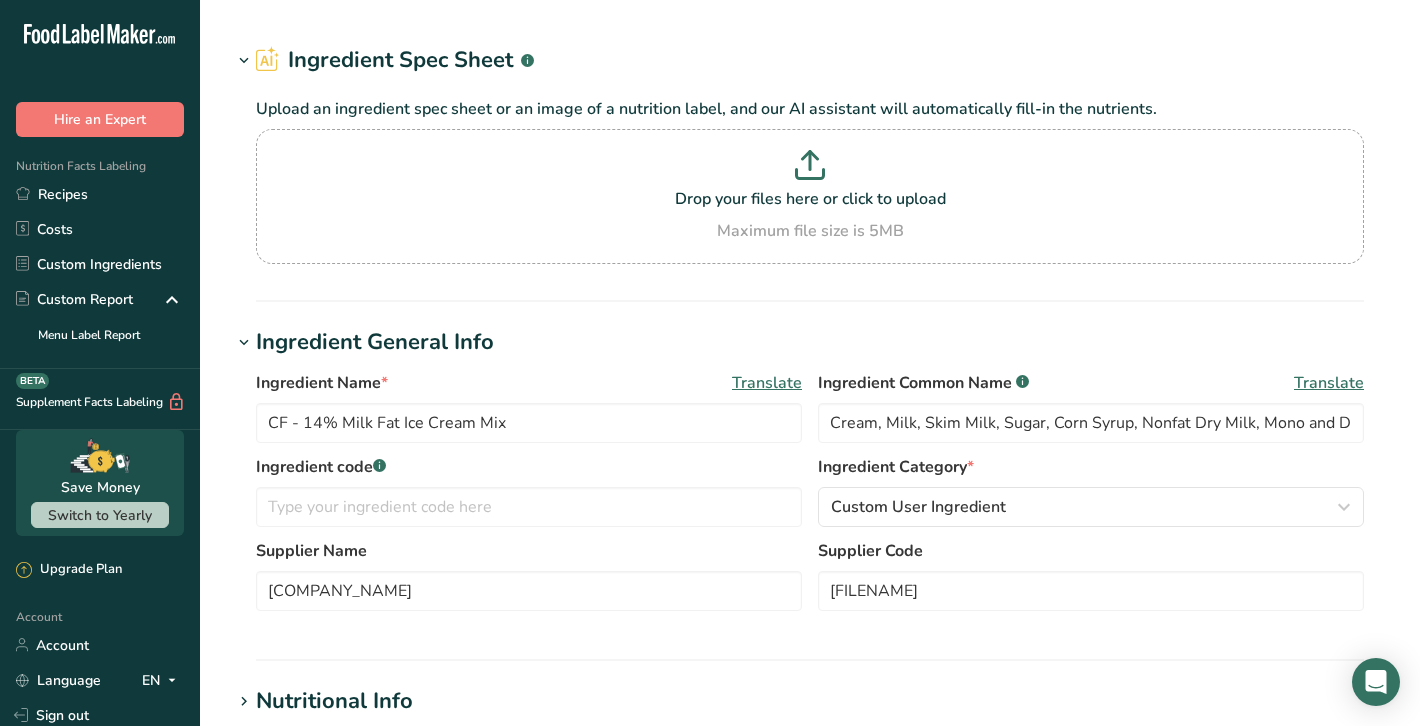 click on "Ingredient Name *
Translate
CF - 14% Milk Fat Ice Cream Mix
Ingredient Common Name
.a-a{fill:#347362;}.b-a{fill:#fff;}
Translate
Cream, Milk, Skim Milk, Sugar, Corn Syrup, Nonfat Dry Milk, Mono and Diglycerides, Cellulose Gum, Guar Gum, Carrageenan
Ingredient code
.a-a{fill:#347362;}.b-a{fill:#fff;}
Ingredient Category *
Custom User Ingredient
Standard Categories
Custom Categories
.a-a{fill:#347362;}.b-a{fill:#fff;}
American Indian/Alaska Native Foods
Baby Foods
Baked Products
Beef Products
Beverages
Branded Food Products Database
Supplier Name" at bounding box center (810, 497) 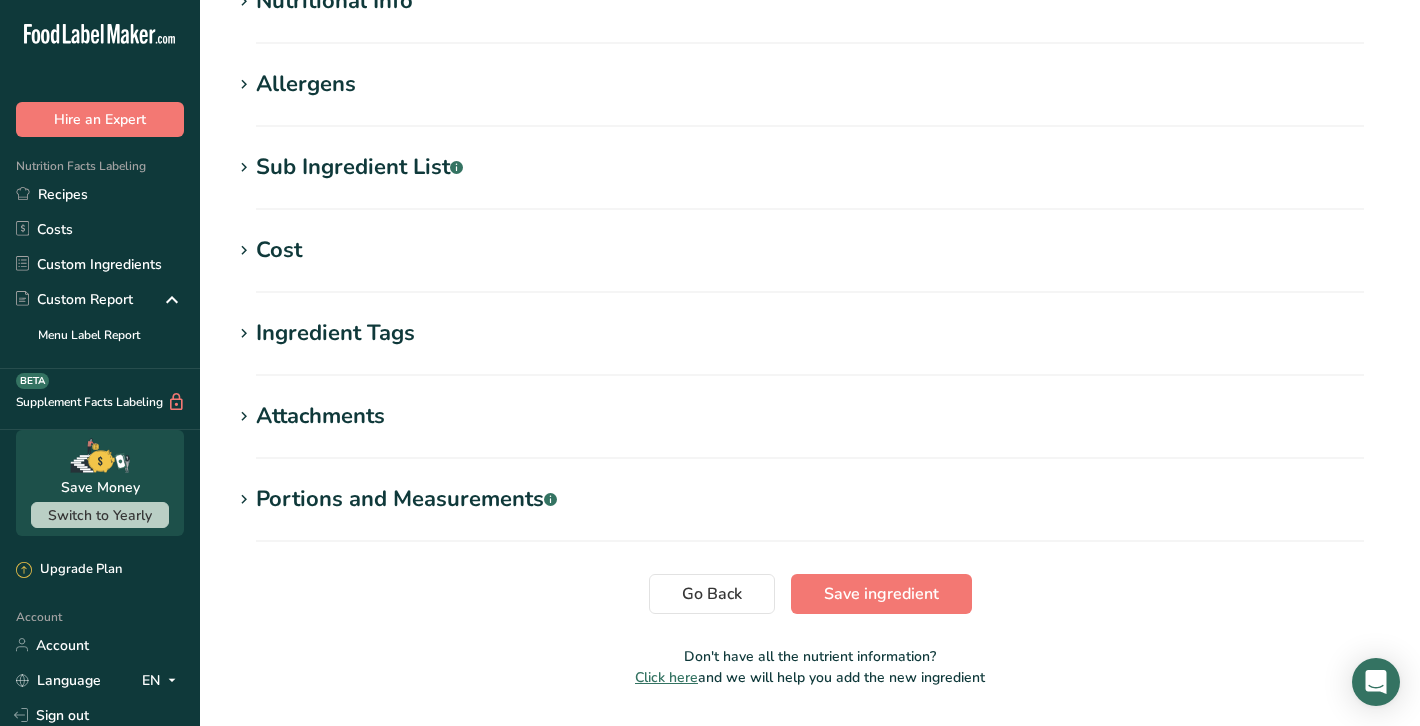 scroll, scrollTop: 756, scrollLeft: 0, axis: vertical 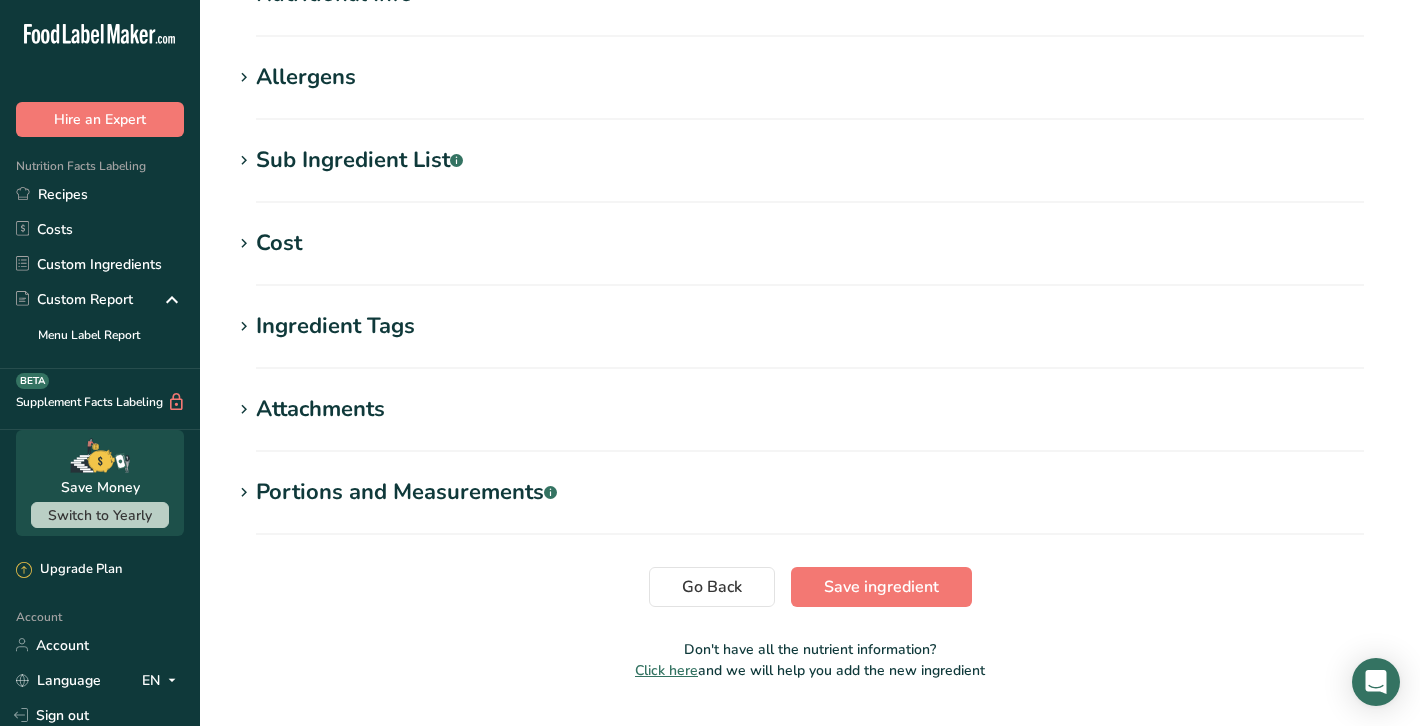 click at bounding box center [244, 410] 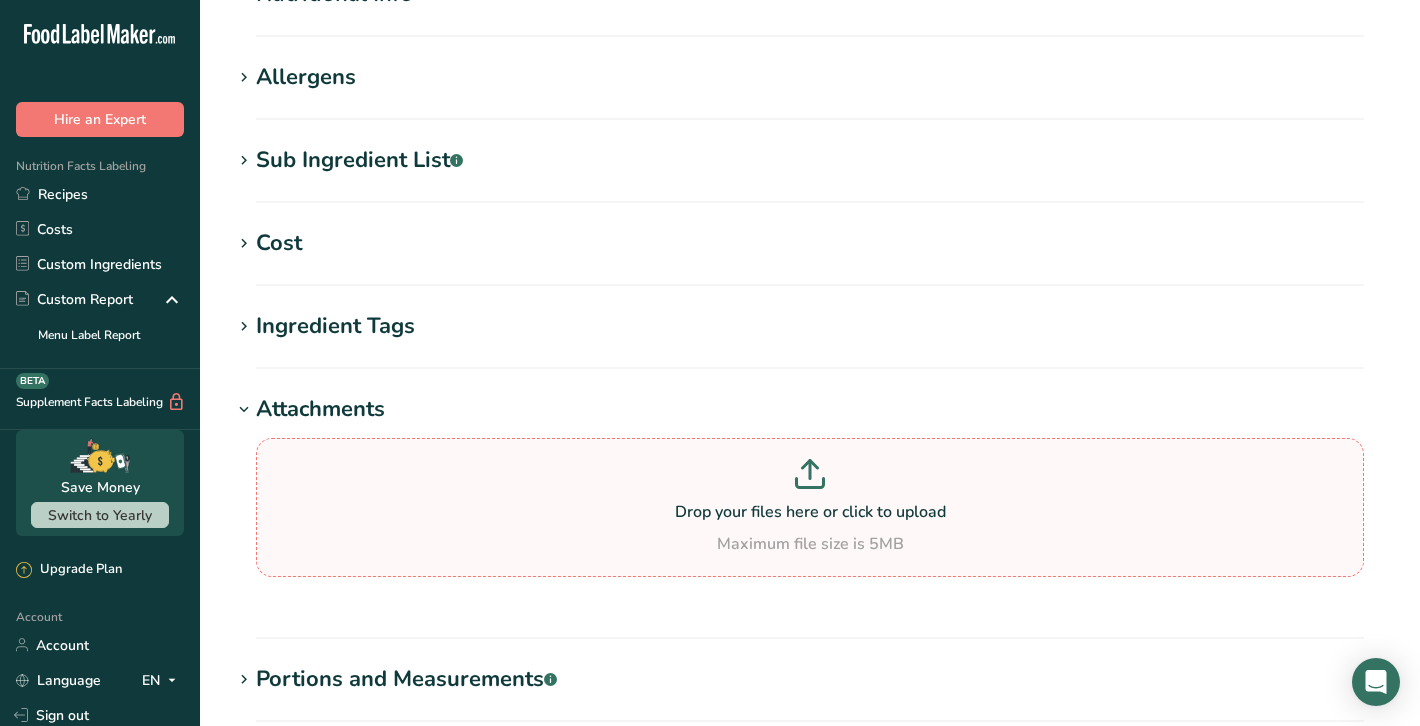 click on "Maximum file size is 5MB" at bounding box center (810, 544) 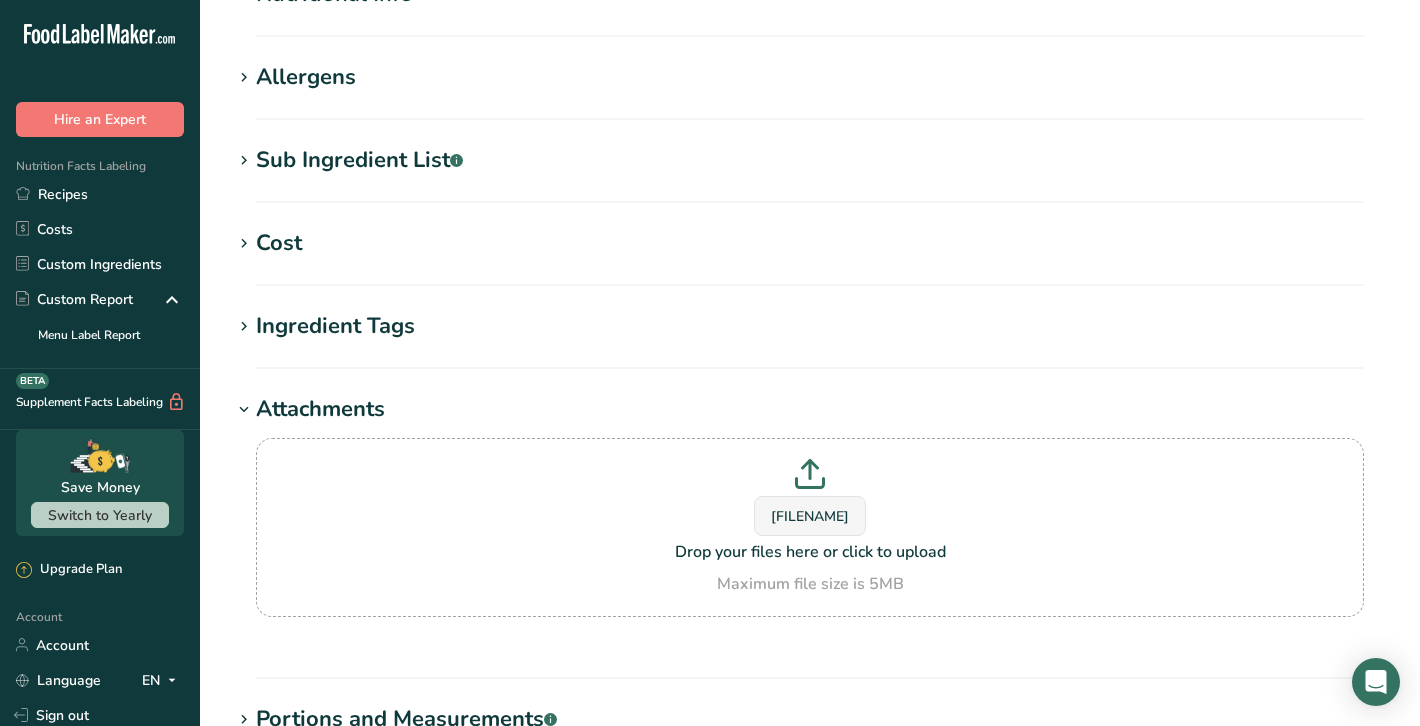 click on "14BX - Rev 4.pages
Drop your files here or click to upload
Maximum file size is 5MB" at bounding box center (810, 539) 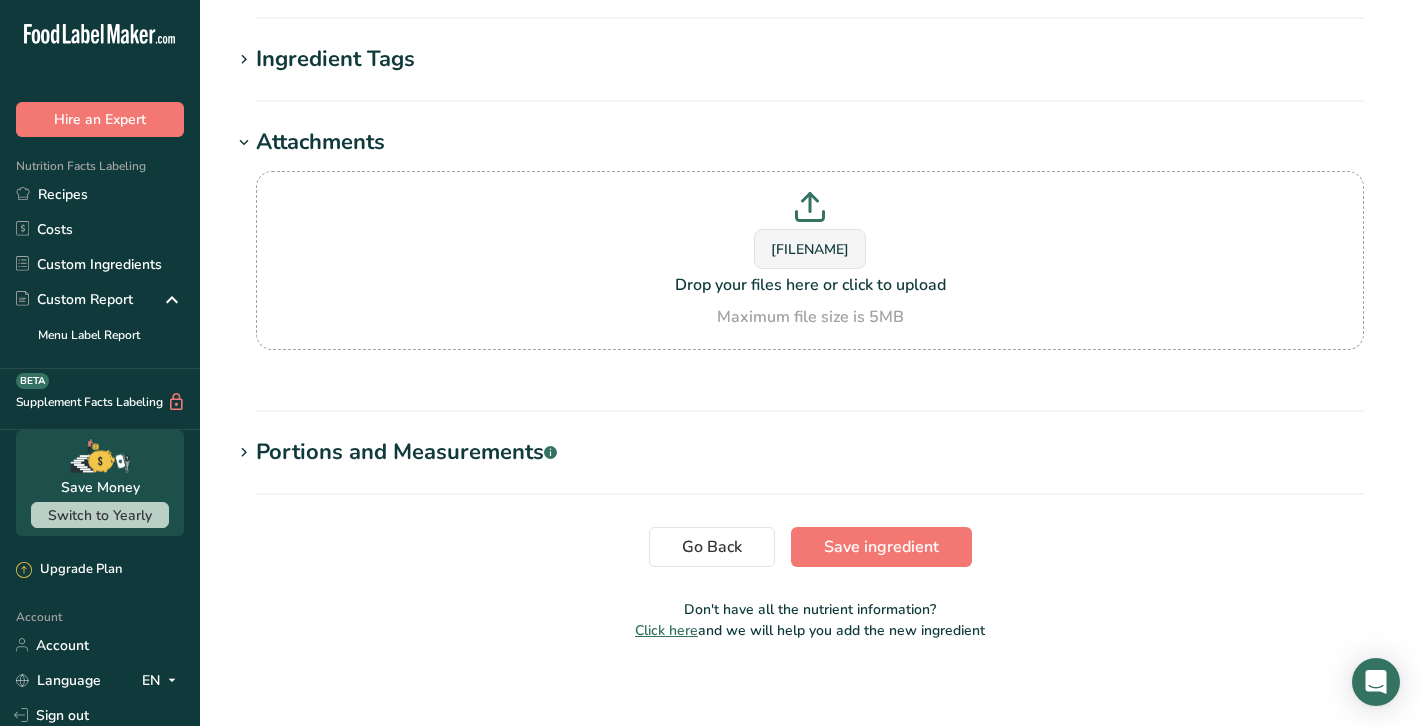 scroll, scrollTop: 1034, scrollLeft: 0, axis: vertical 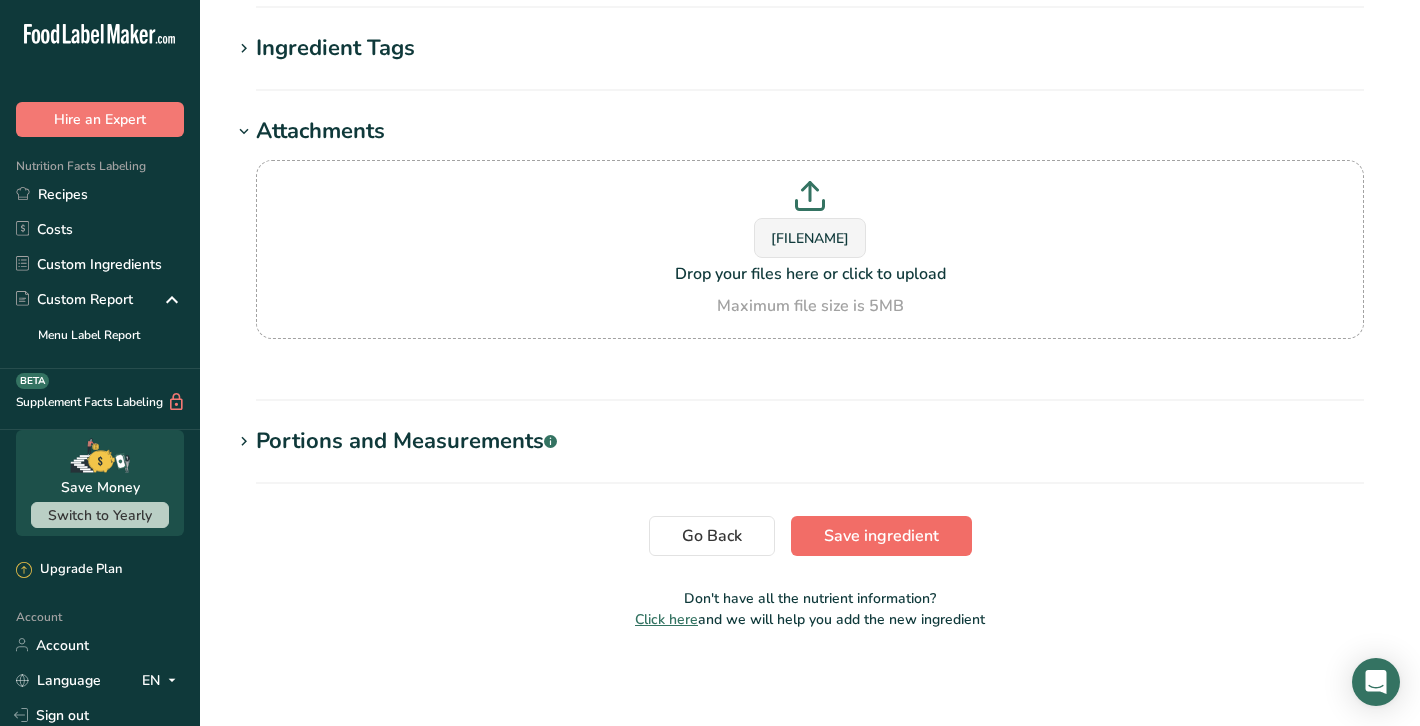click on "Save ingredient" at bounding box center [881, 536] 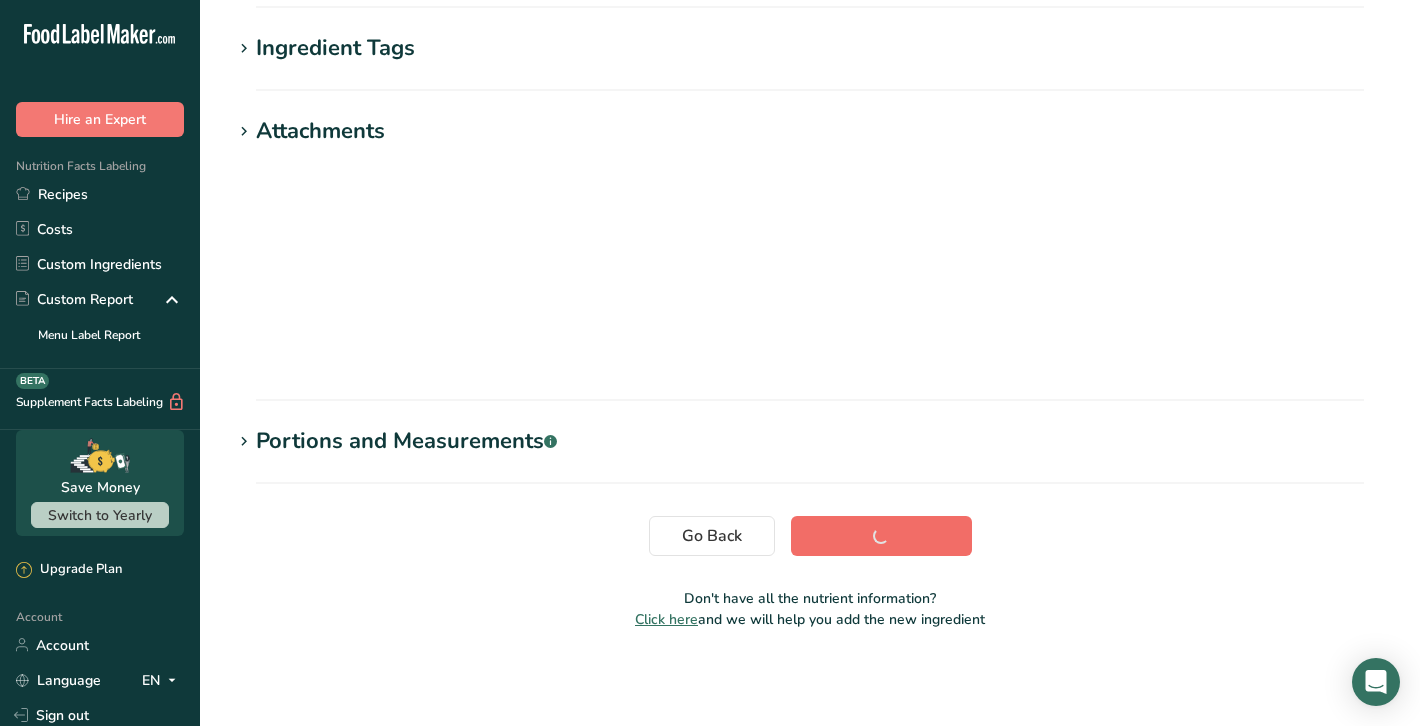scroll, scrollTop: 332, scrollLeft: 0, axis: vertical 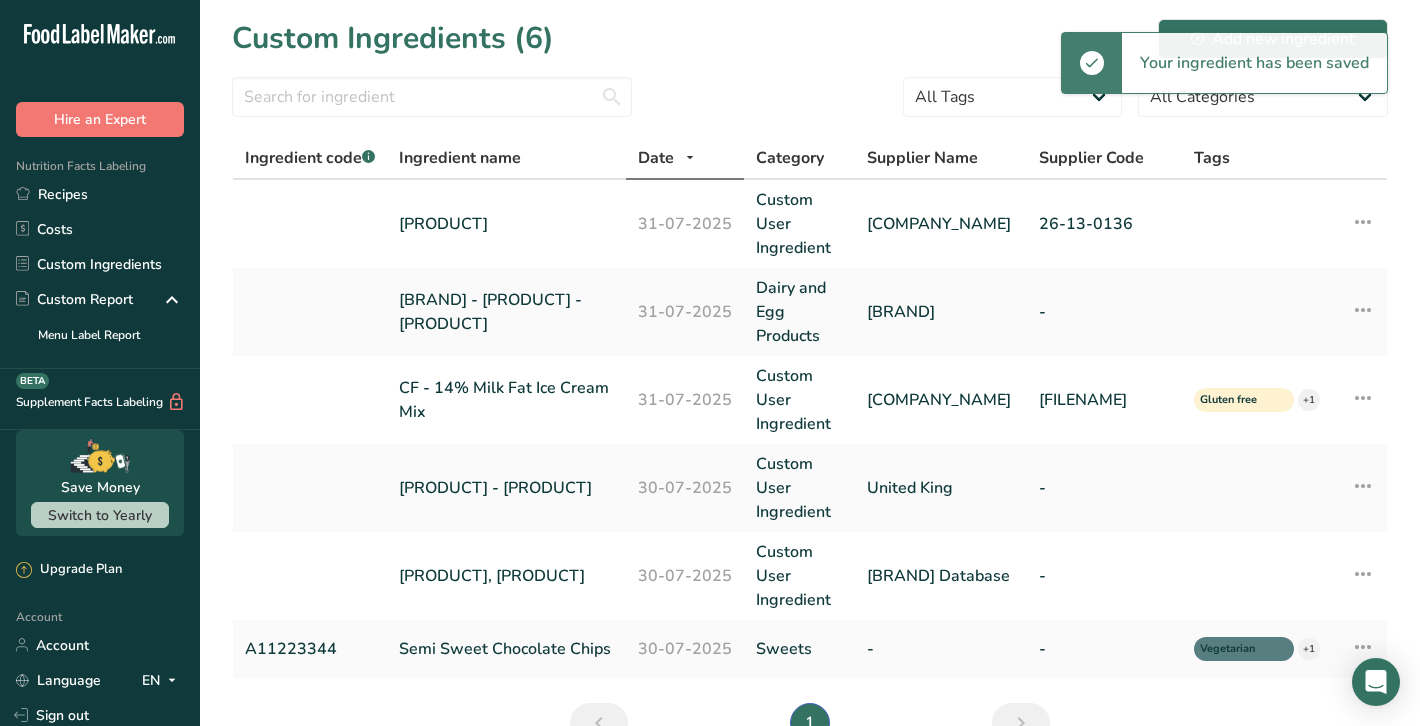 click on "Custom Ingredients
(6)
Add new ingredient
All Tags
Source of Antioxidants
Prebiotic Effect
Source of Omega 3
Plant-based Protein
Dairy free
Gluten free
Vegan
Vegetarian
Soy free
Source of Healthy Fats
Source of B-Vitamins
Organic
Organic Certified
Non-GMO
Kosher Pareve
Kosher Dairy
Halal
No Synthetic Additives
Clean Label
Bio-Engineered
Keto Friendly" at bounding box center [810, 387] 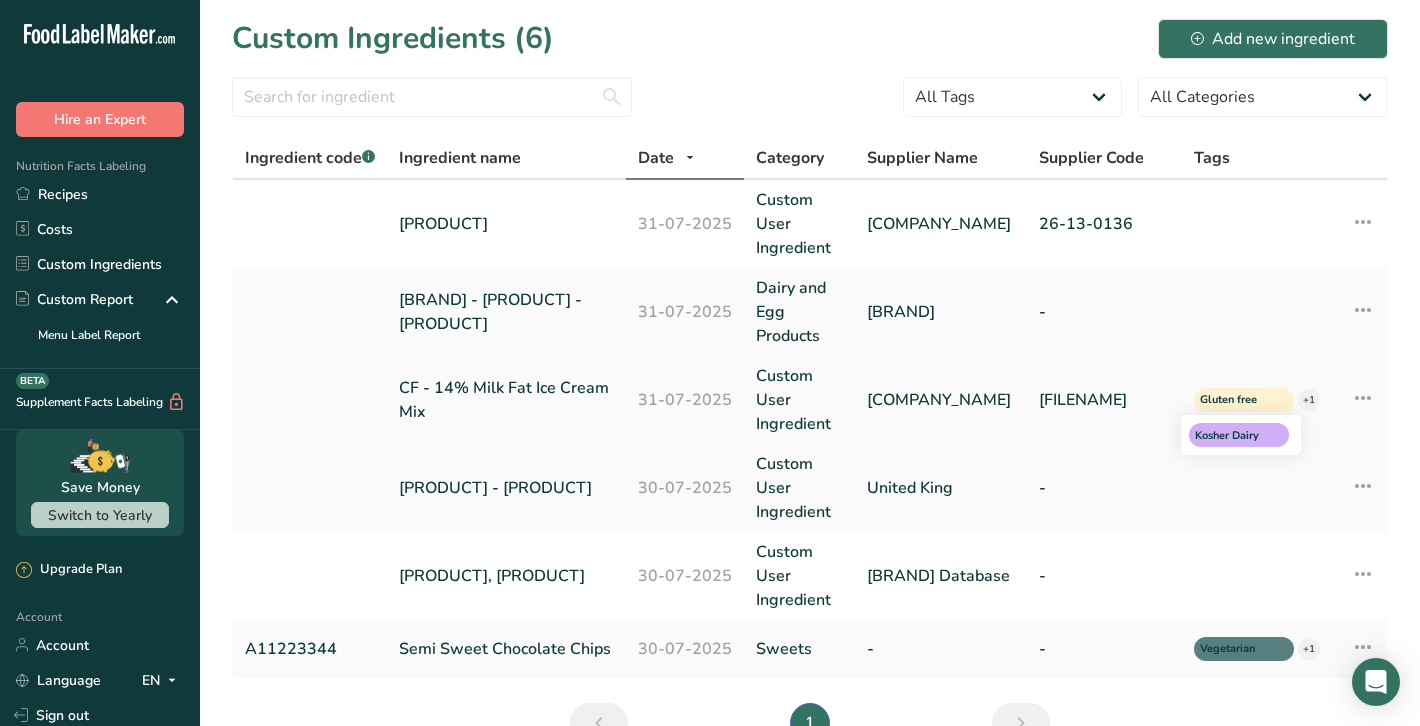 click on "+1" at bounding box center (1309, 400) 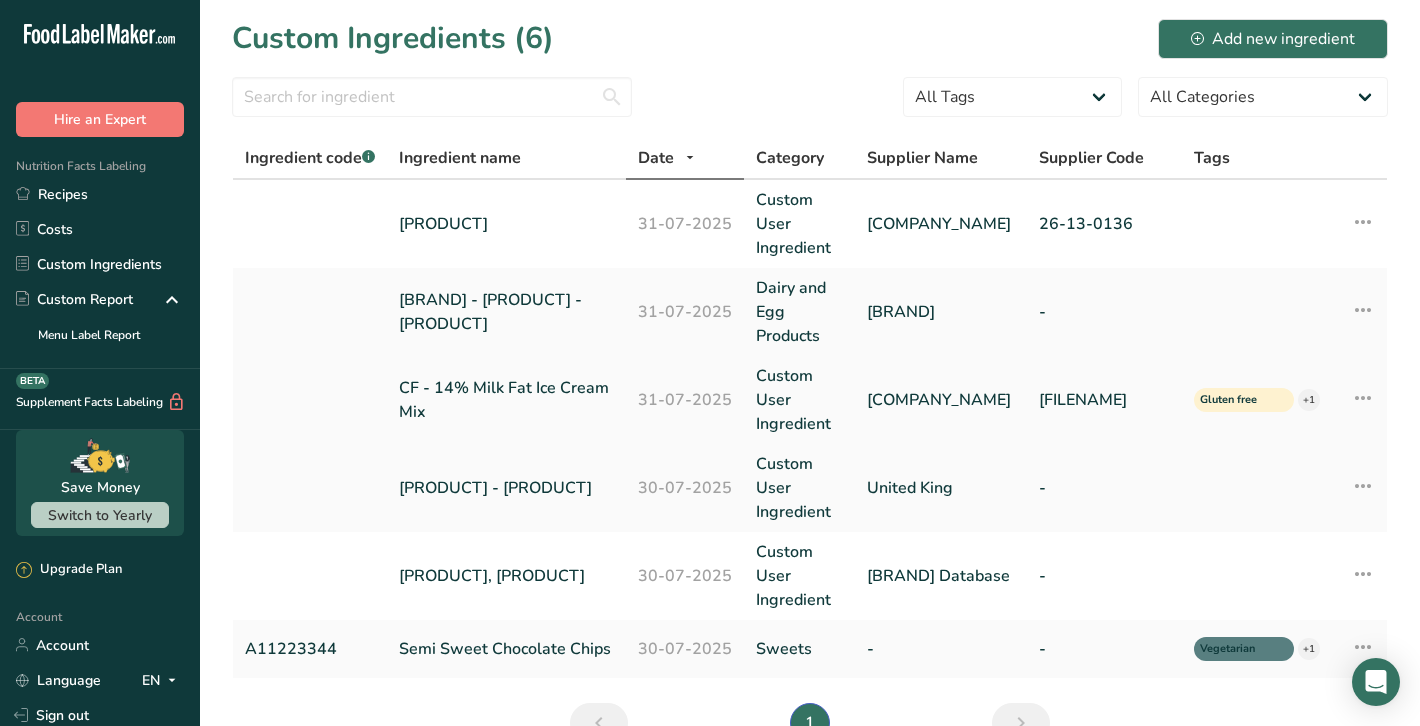 click at bounding box center (1363, 398) 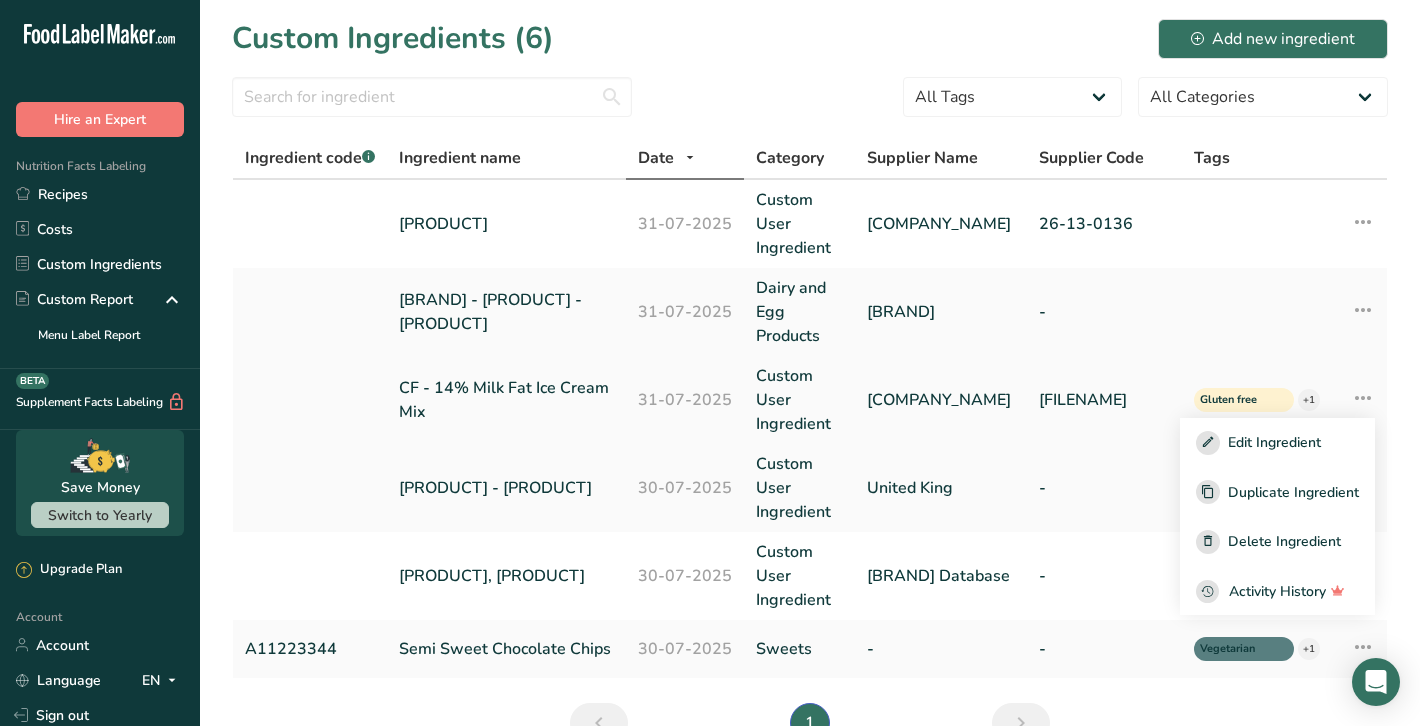 click on "CF - 14% Milk Fat Ice Cream Mix" at bounding box center (506, 400) 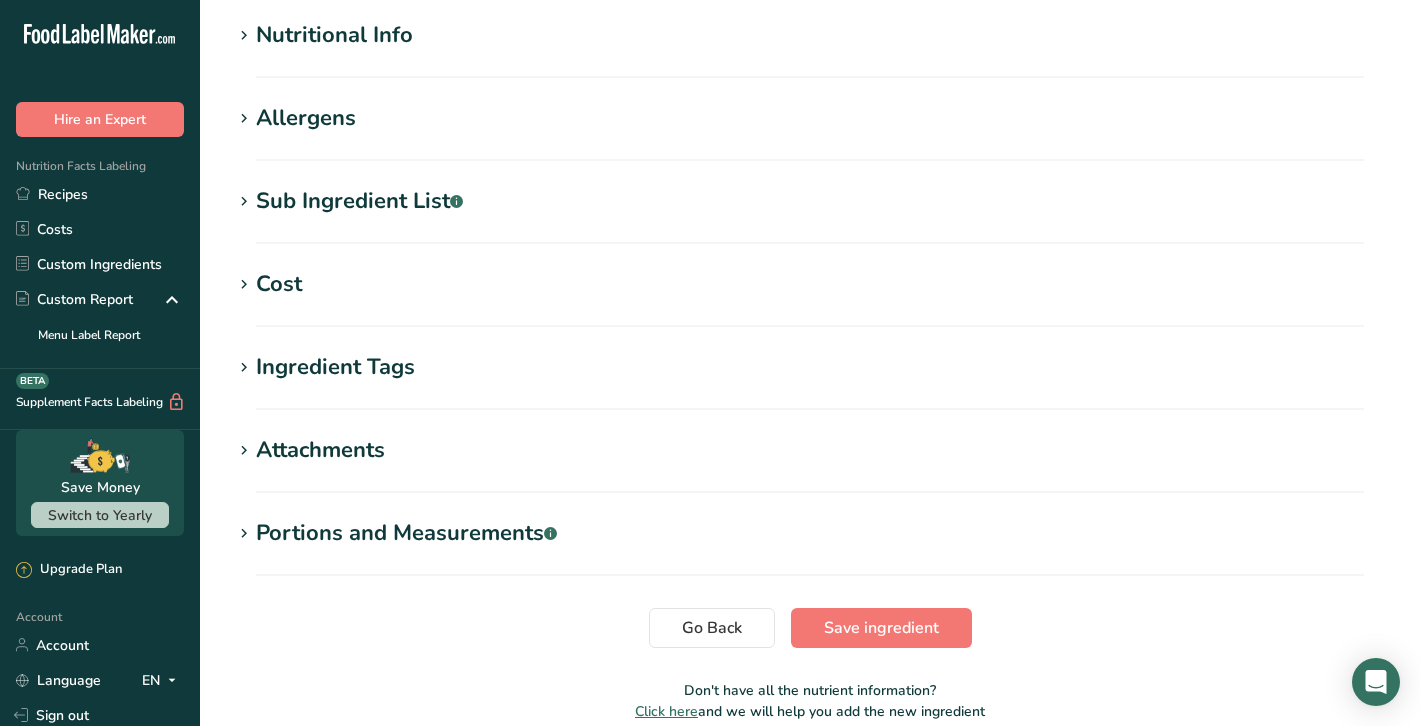 scroll, scrollTop: 694, scrollLeft: 0, axis: vertical 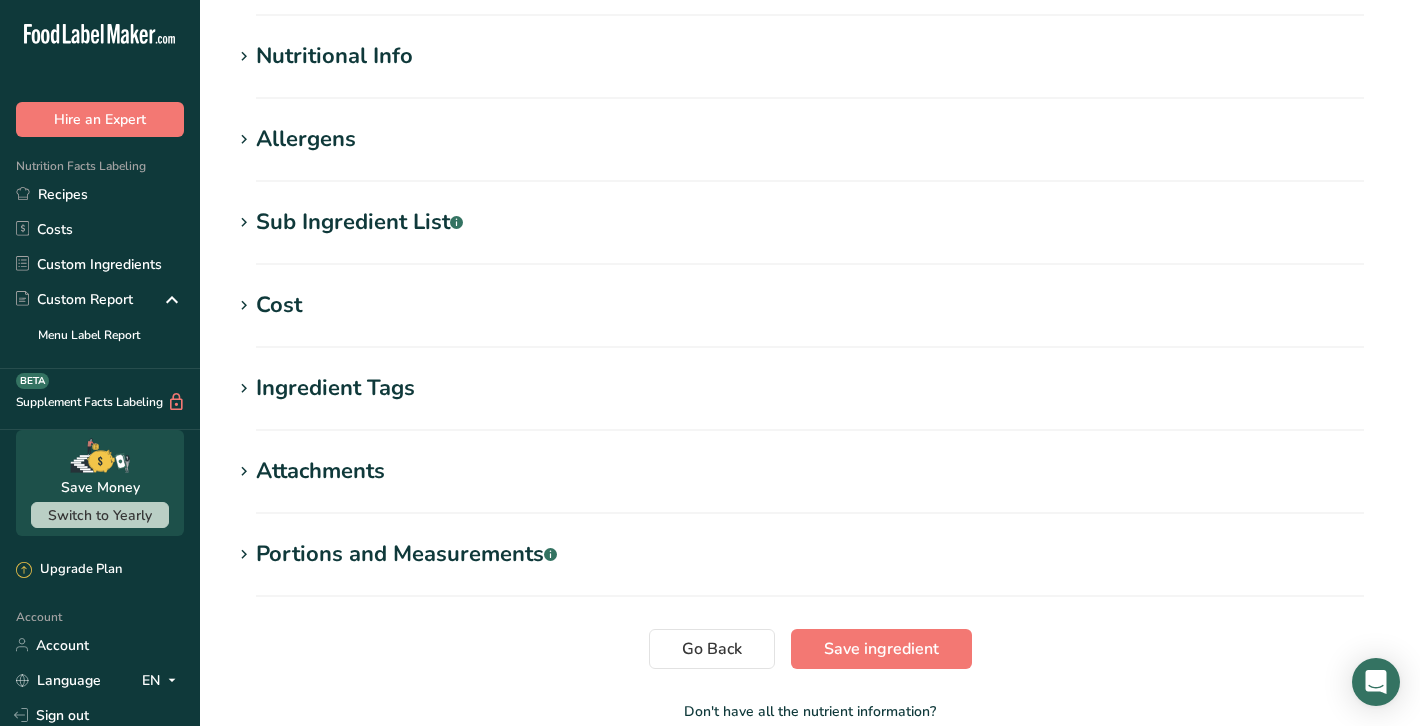 click at bounding box center (244, 472) 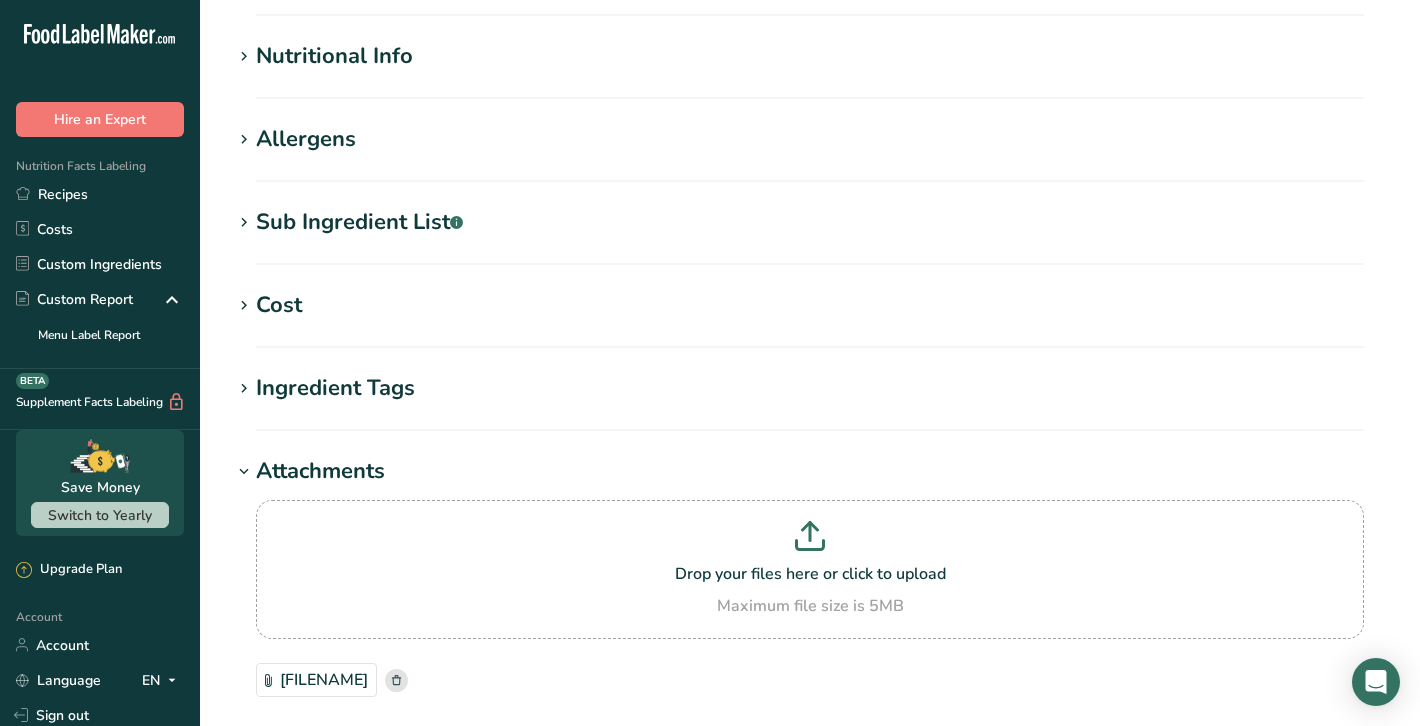 click at bounding box center (244, 472) 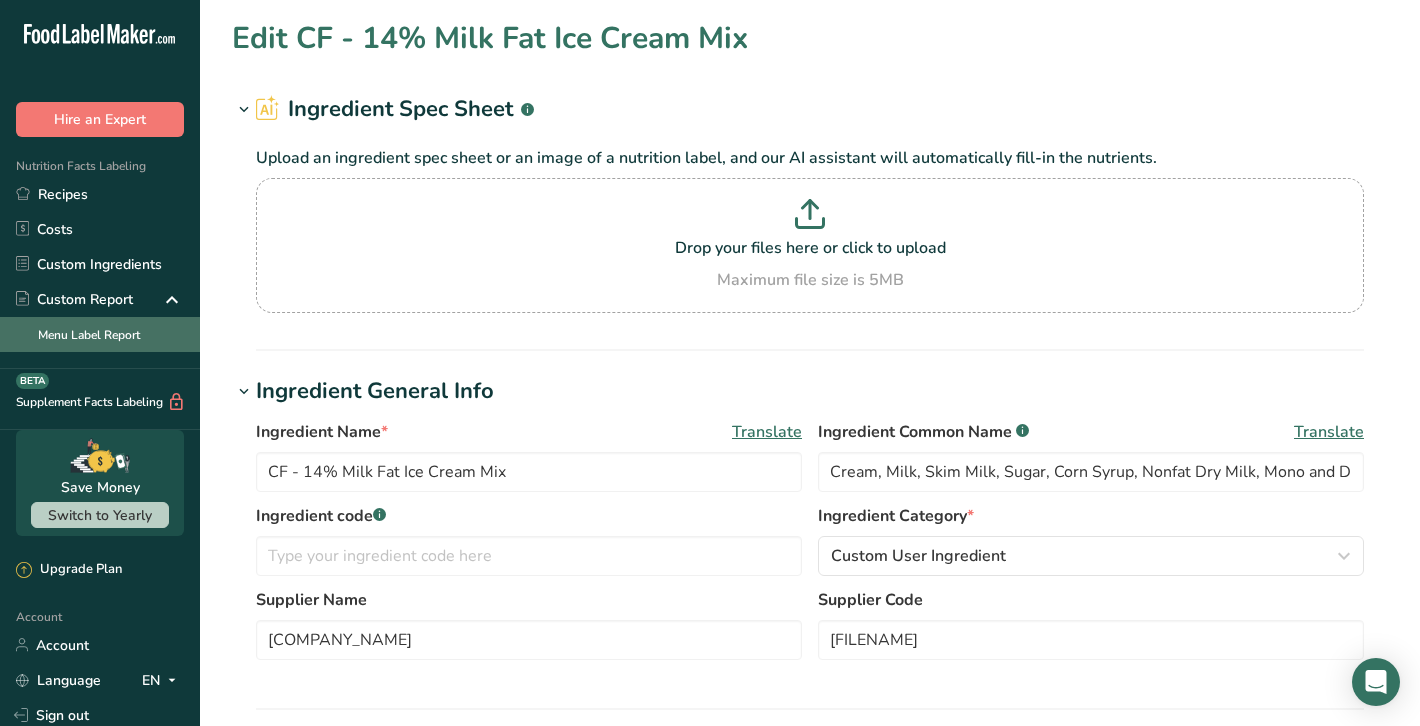 scroll, scrollTop: 0, scrollLeft: 0, axis: both 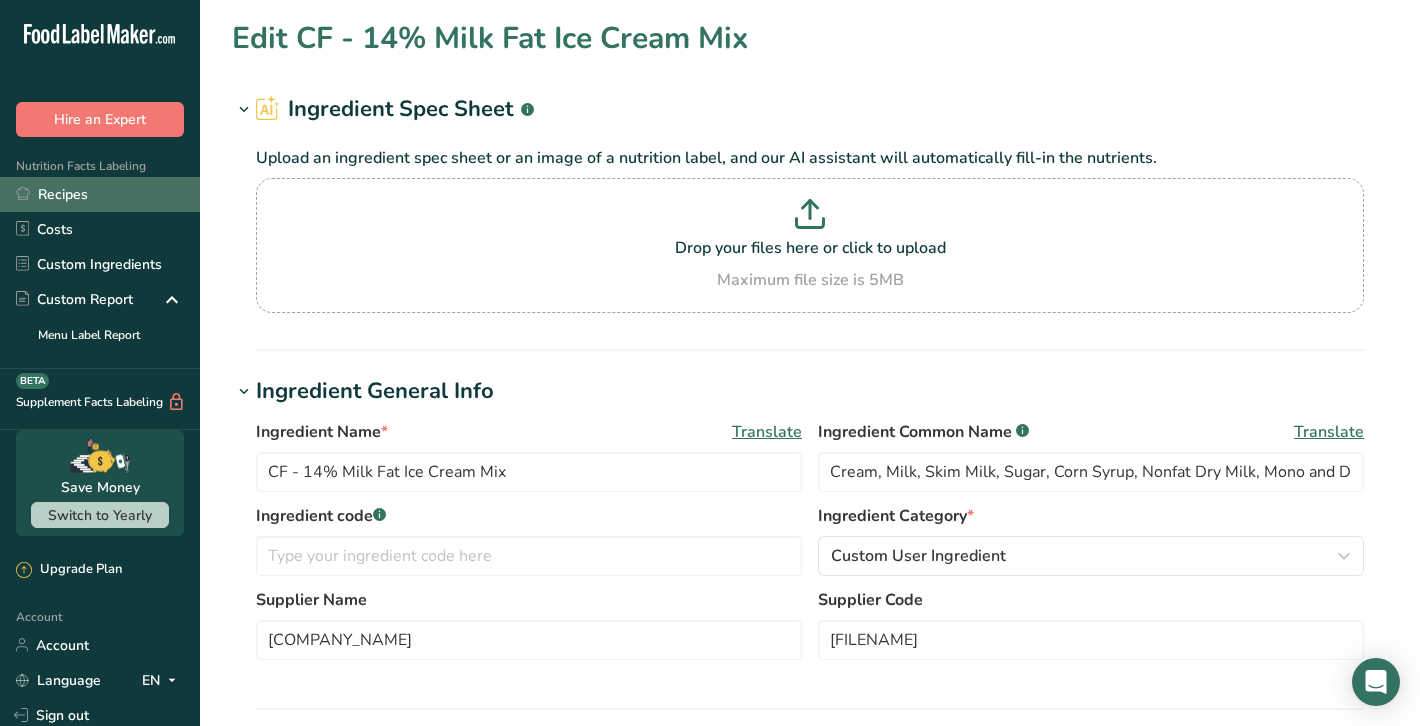 click on "Recipes" at bounding box center (100, 194) 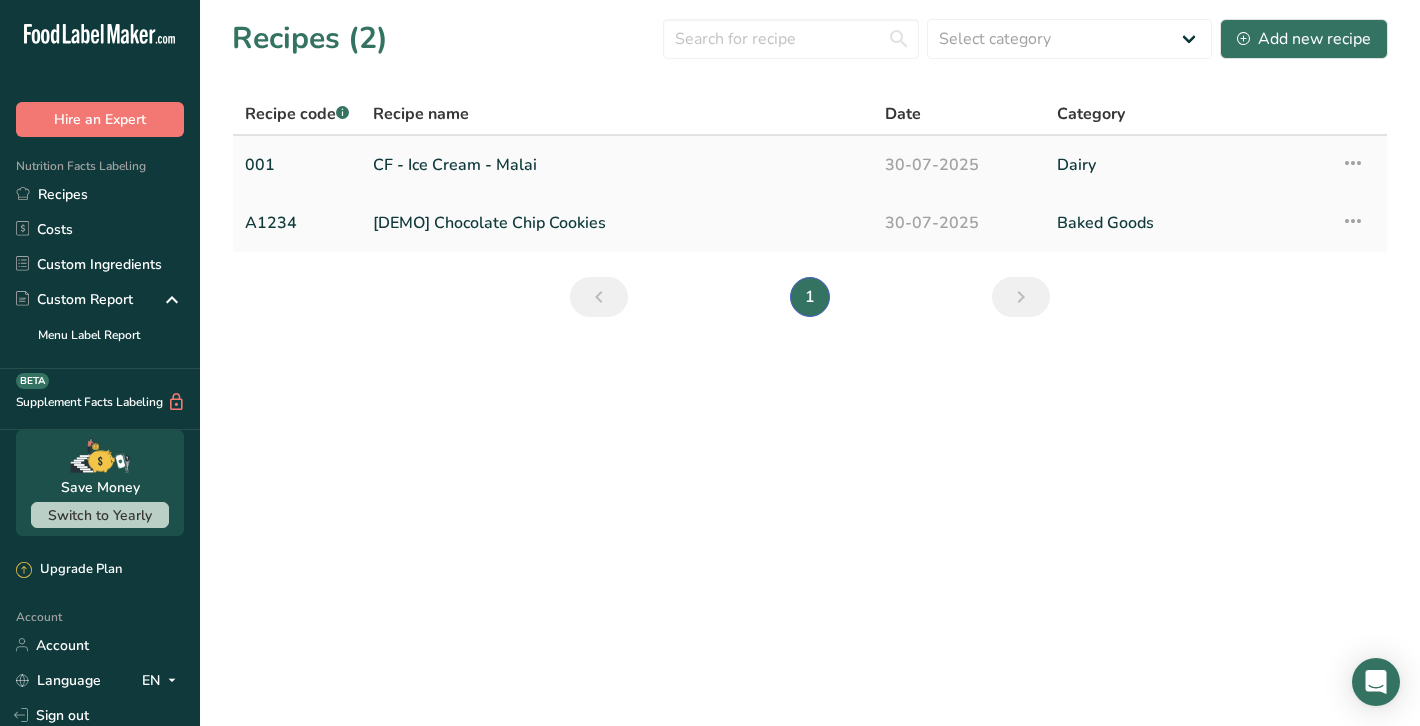 click on "CF - Ice Cream - Malai" at bounding box center (617, 165) 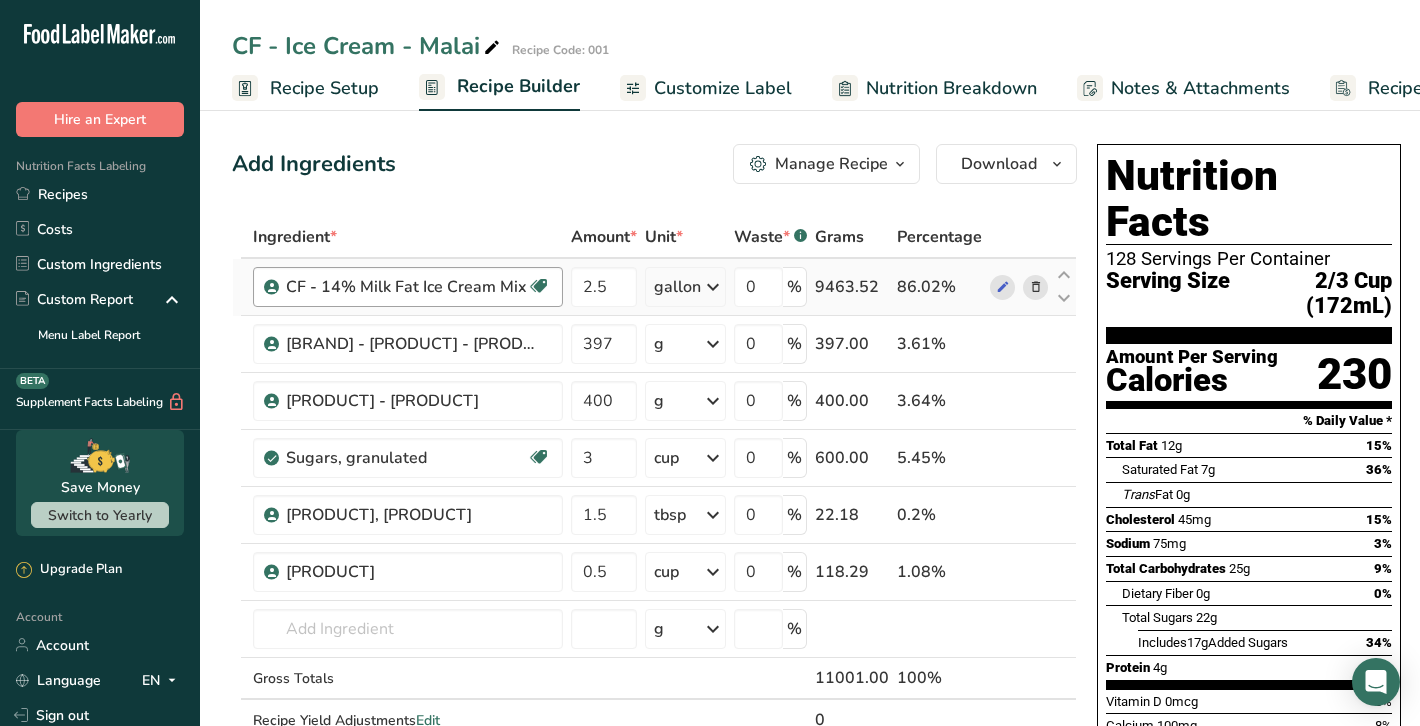 scroll, scrollTop: -7, scrollLeft: 0, axis: vertical 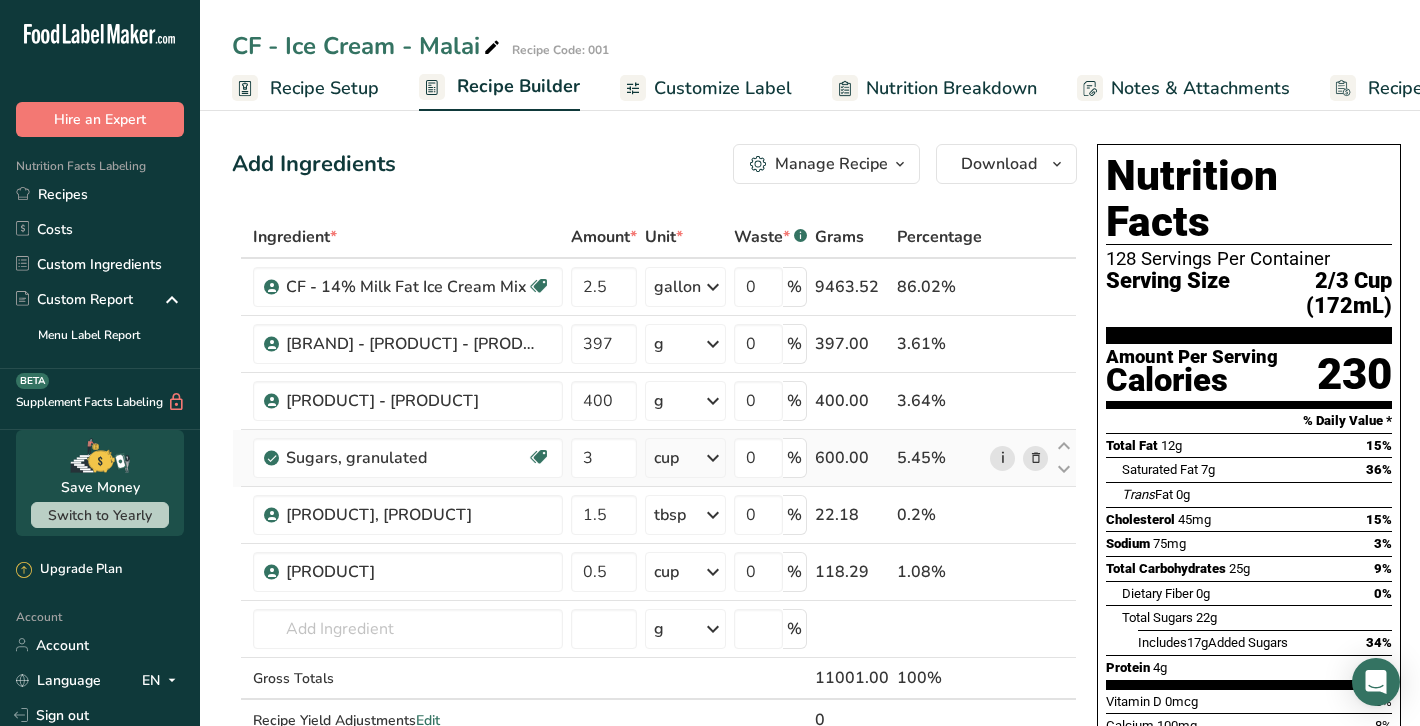 click on "i" at bounding box center [1002, 458] 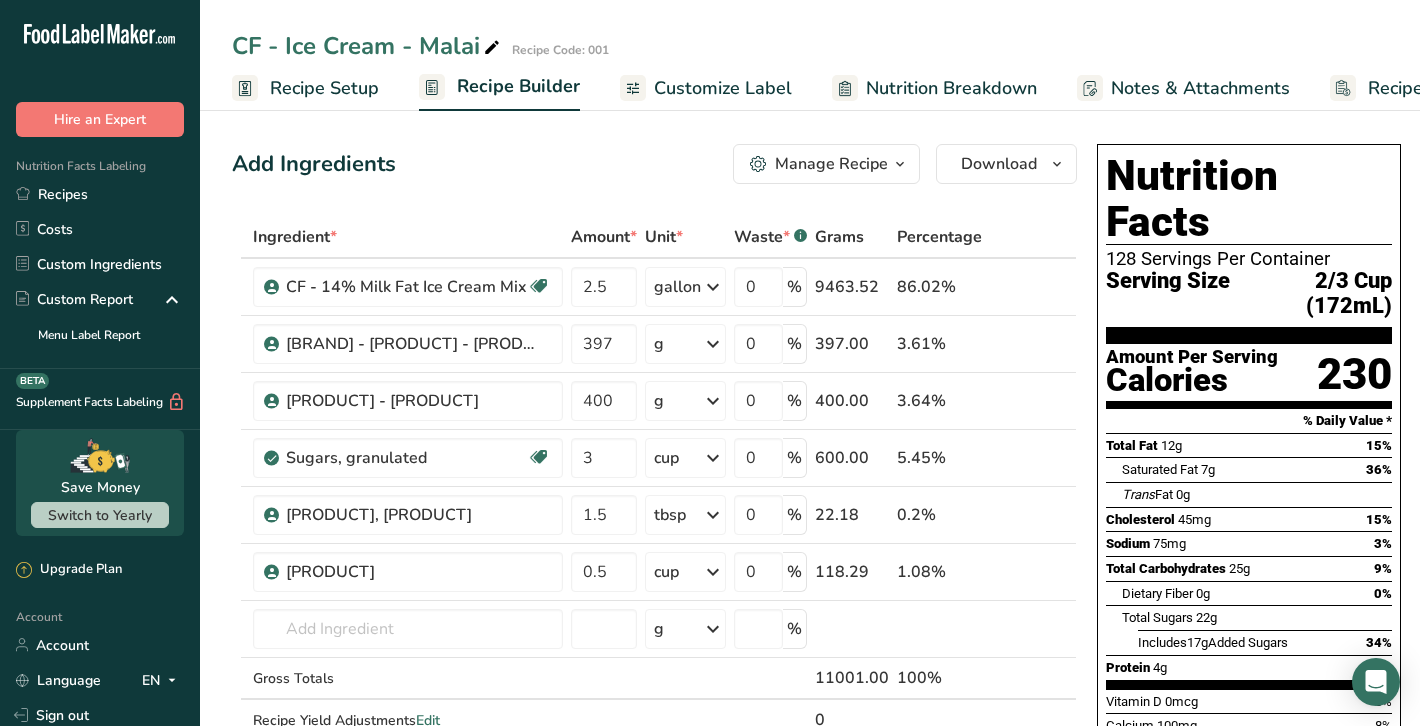 click on "Nutrition Breakdown" at bounding box center [951, 88] 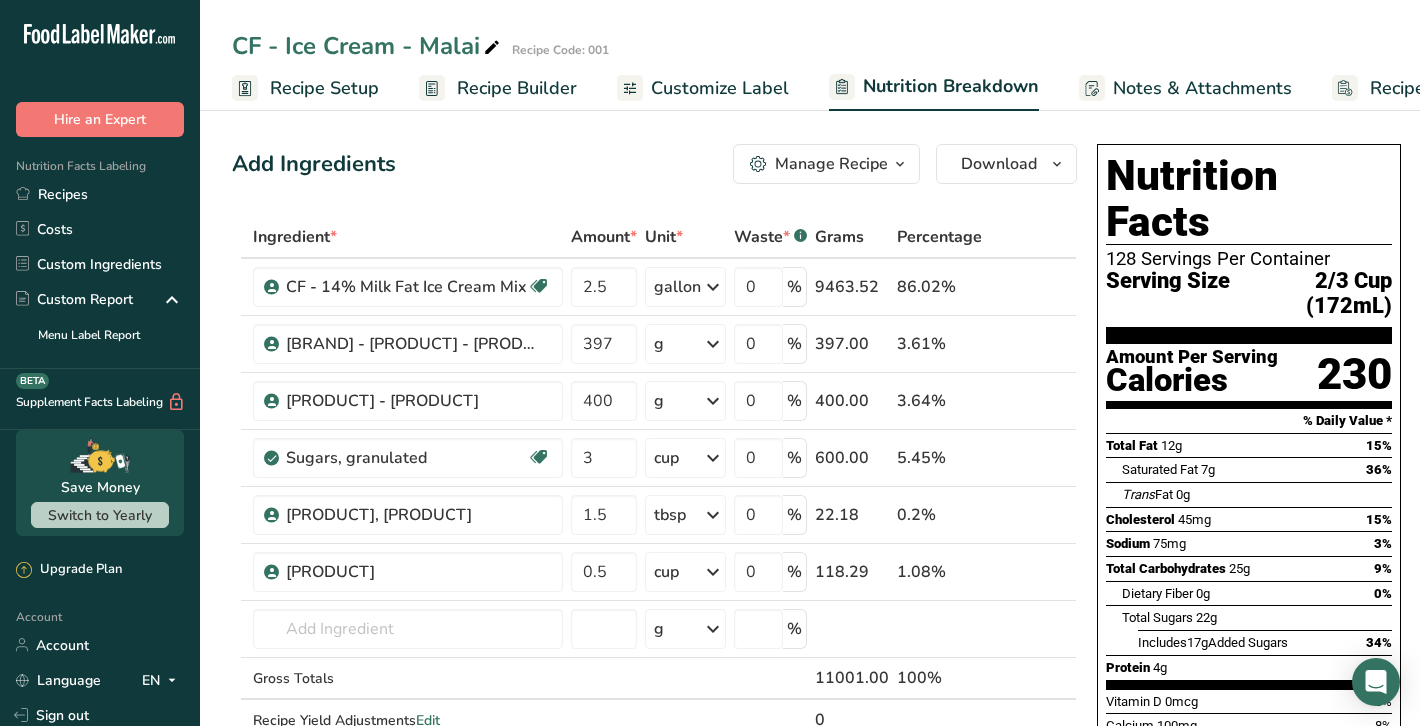 scroll, scrollTop: 0, scrollLeft: 0, axis: both 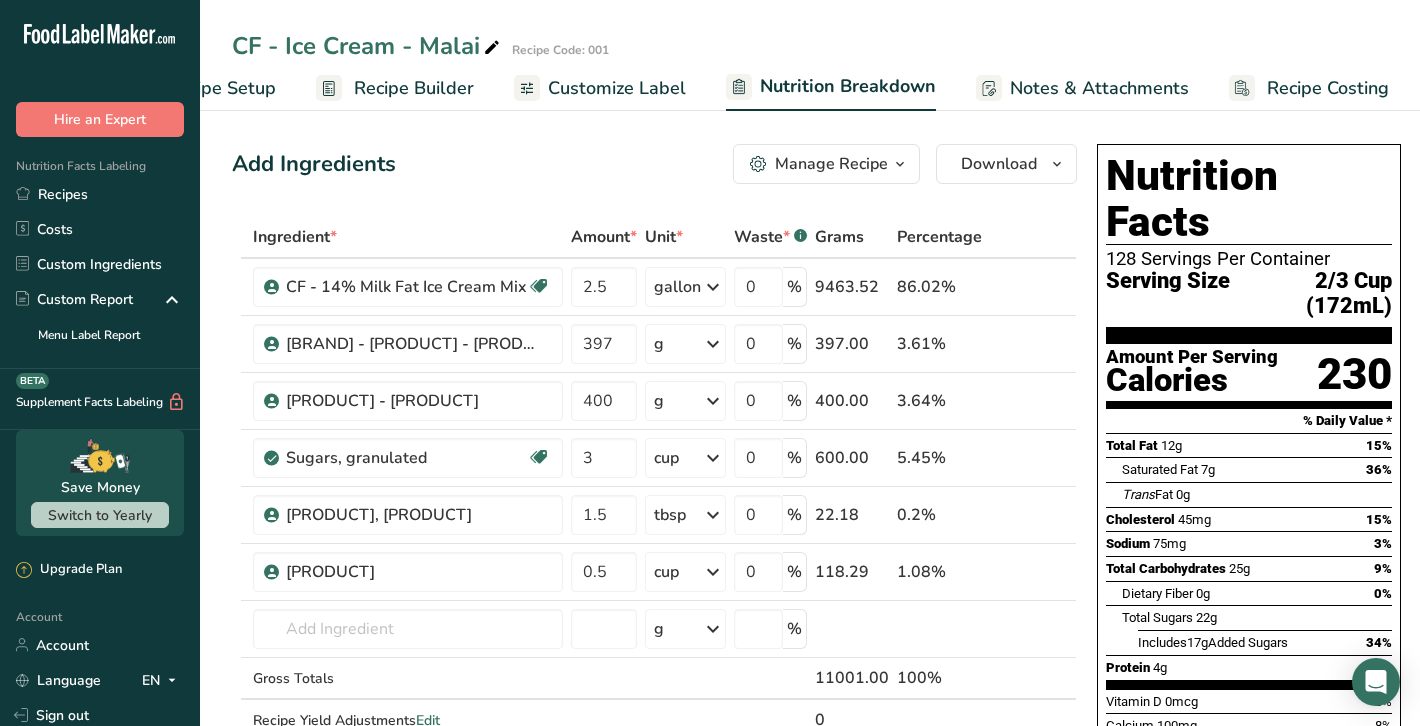 select on "Calories" 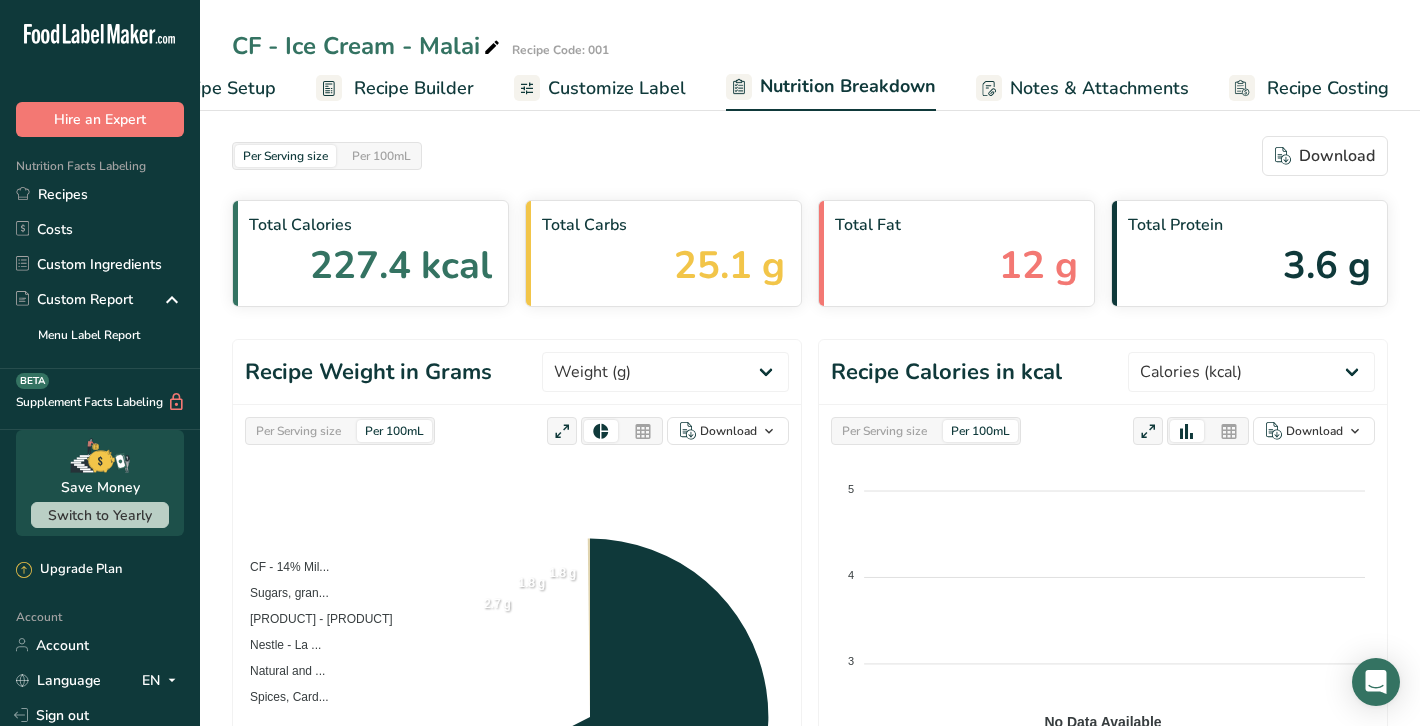 click on "Recipe Builder" at bounding box center (414, 88) 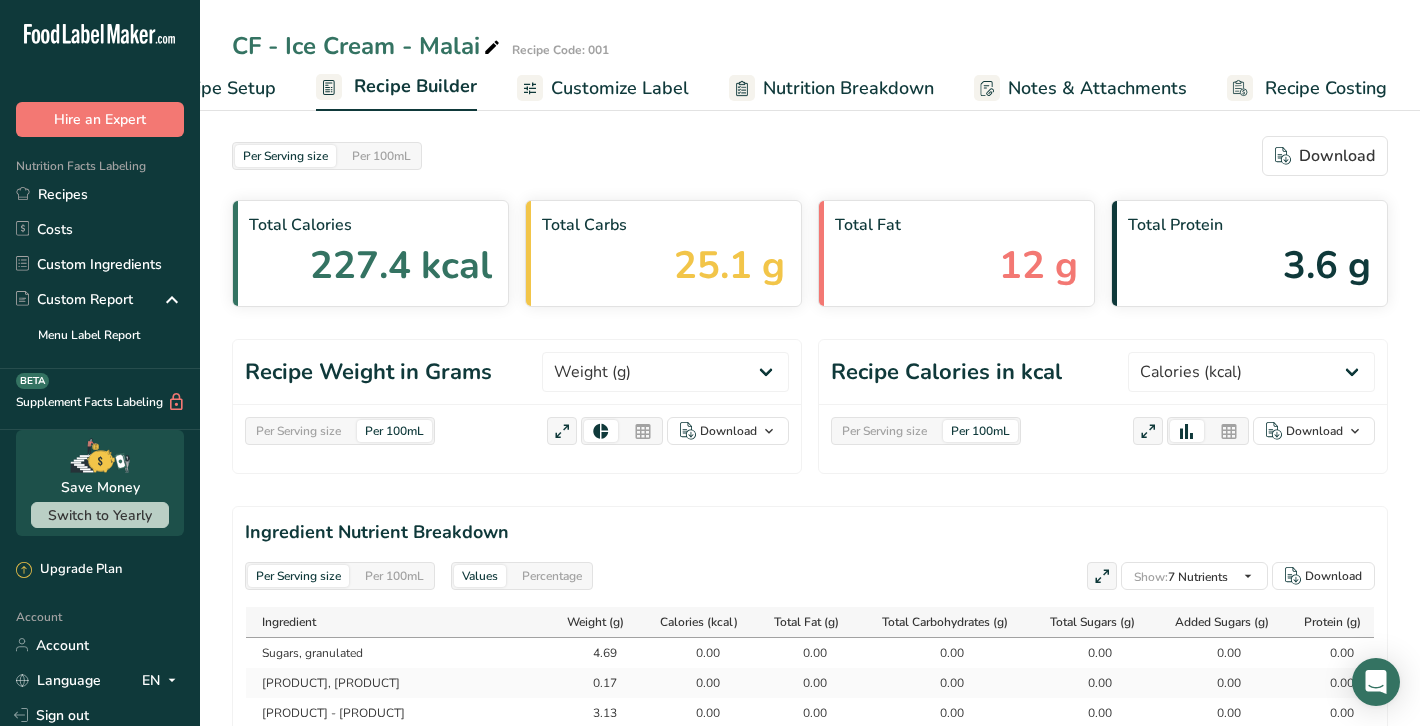 scroll, scrollTop: 0, scrollLeft: 101, axis: horizontal 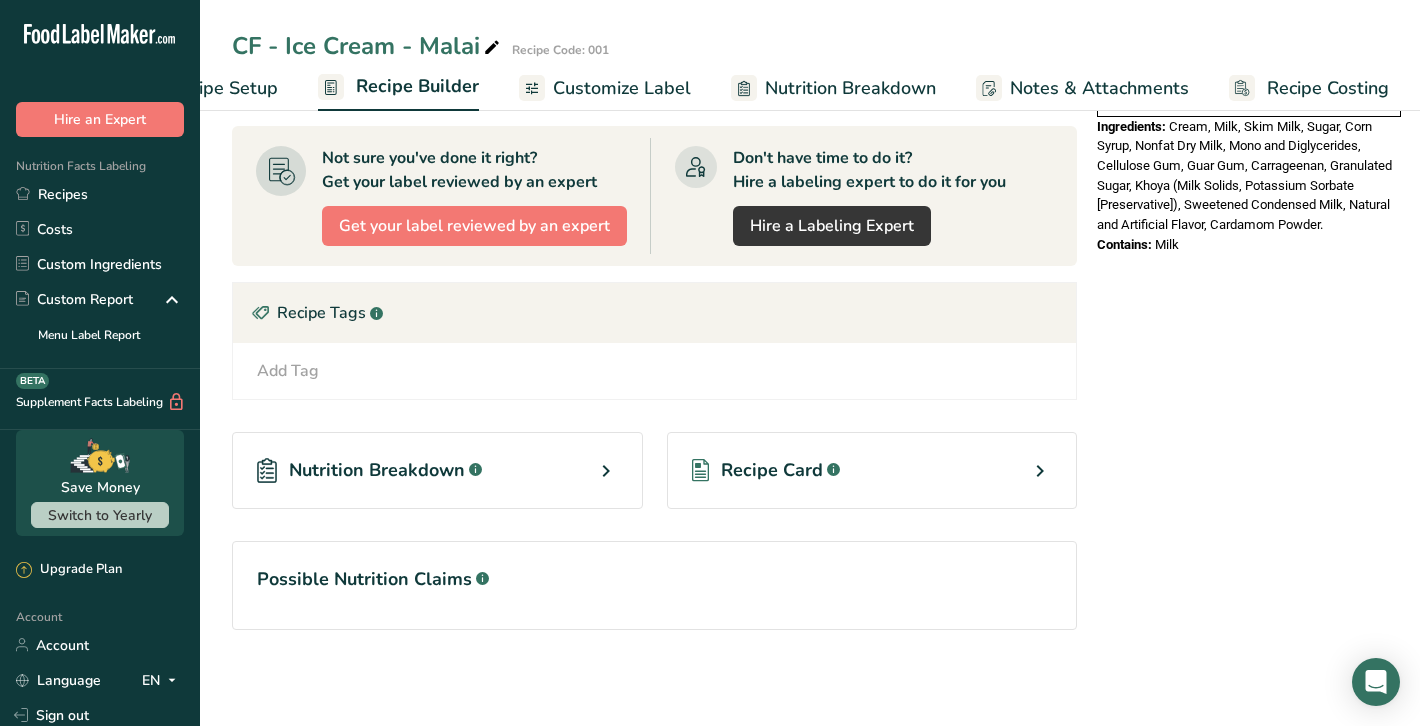 click at bounding box center [606, 471] 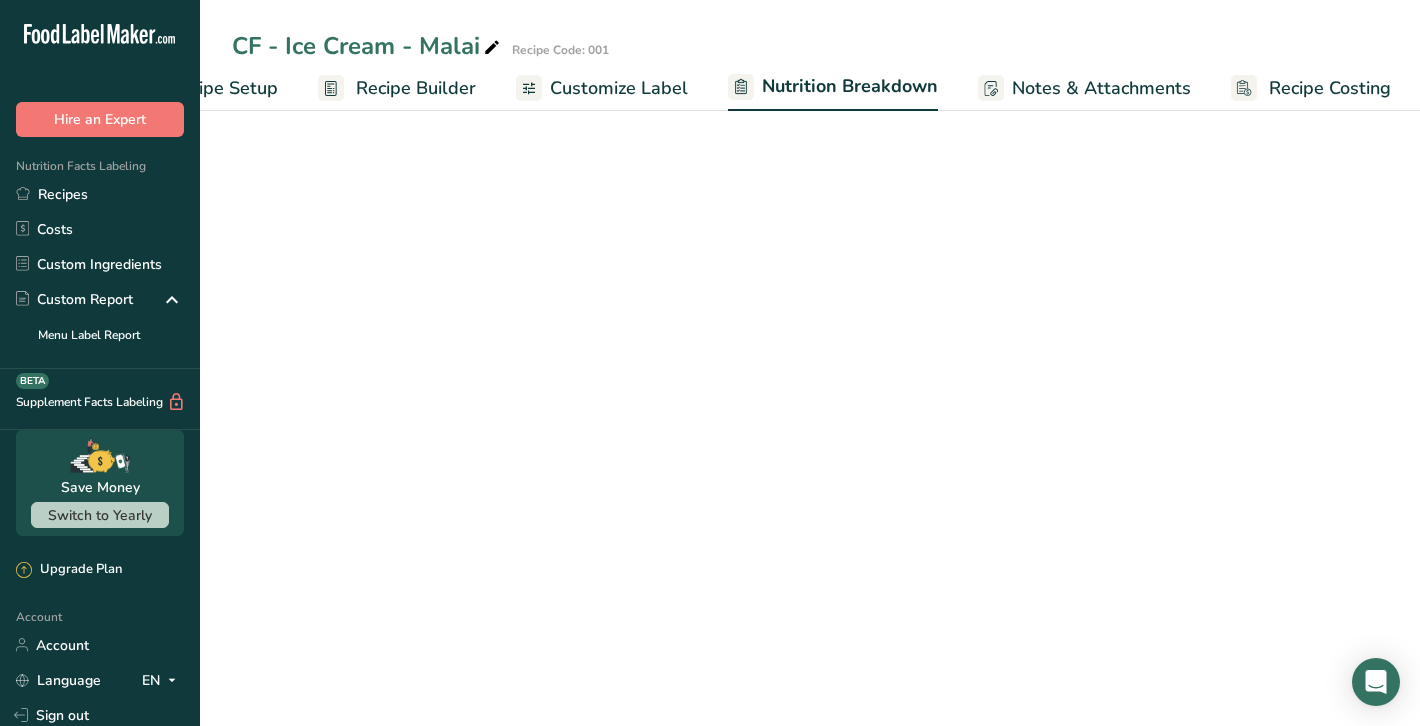 select on "Calories" 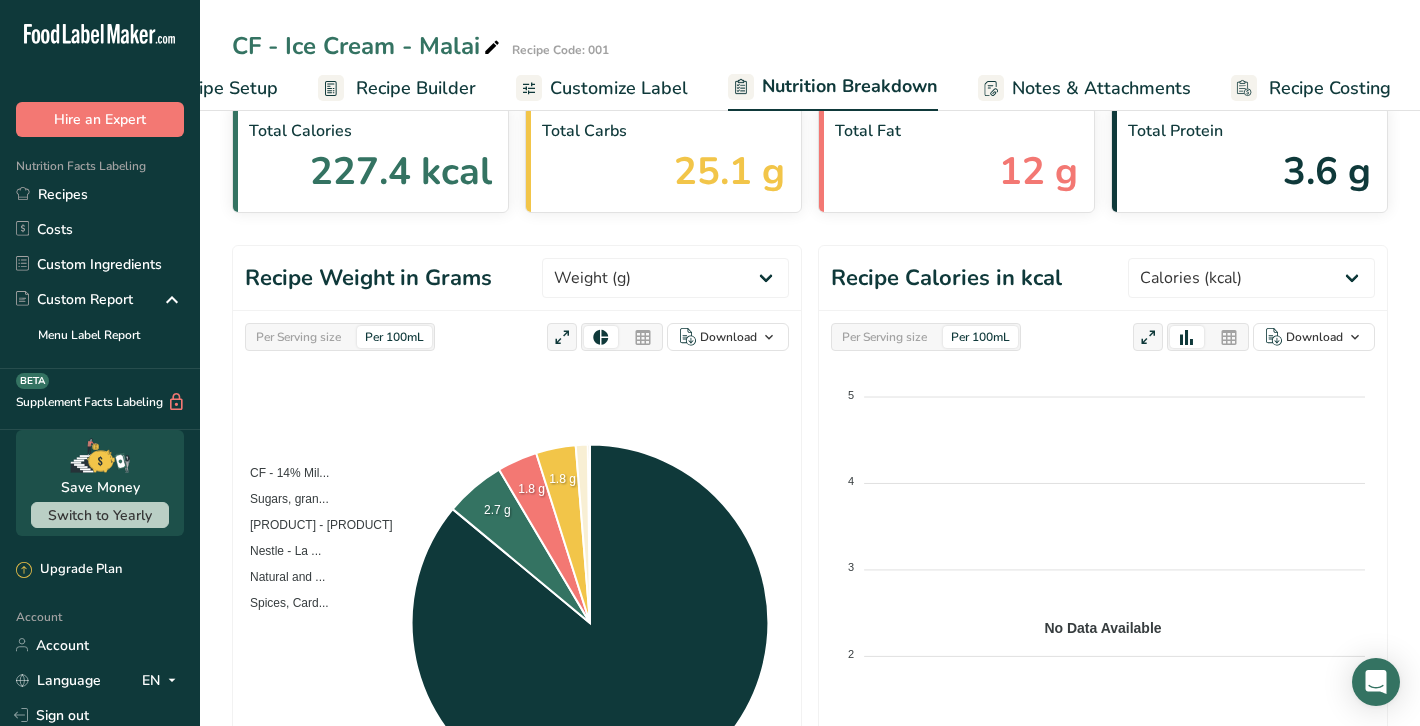 click on "Recipe Setup" at bounding box center (223, 88) 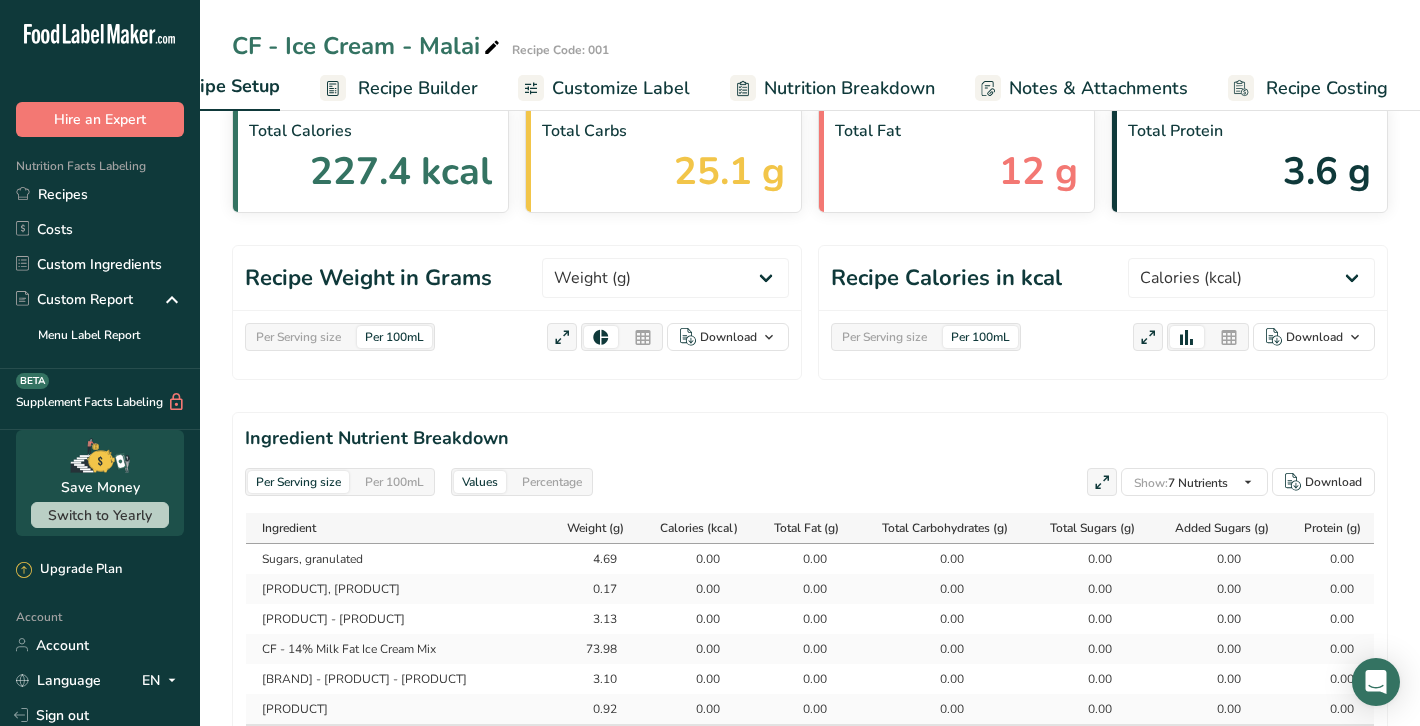 scroll, scrollTop: 0, scrollLeft: 7, axis: horizontal 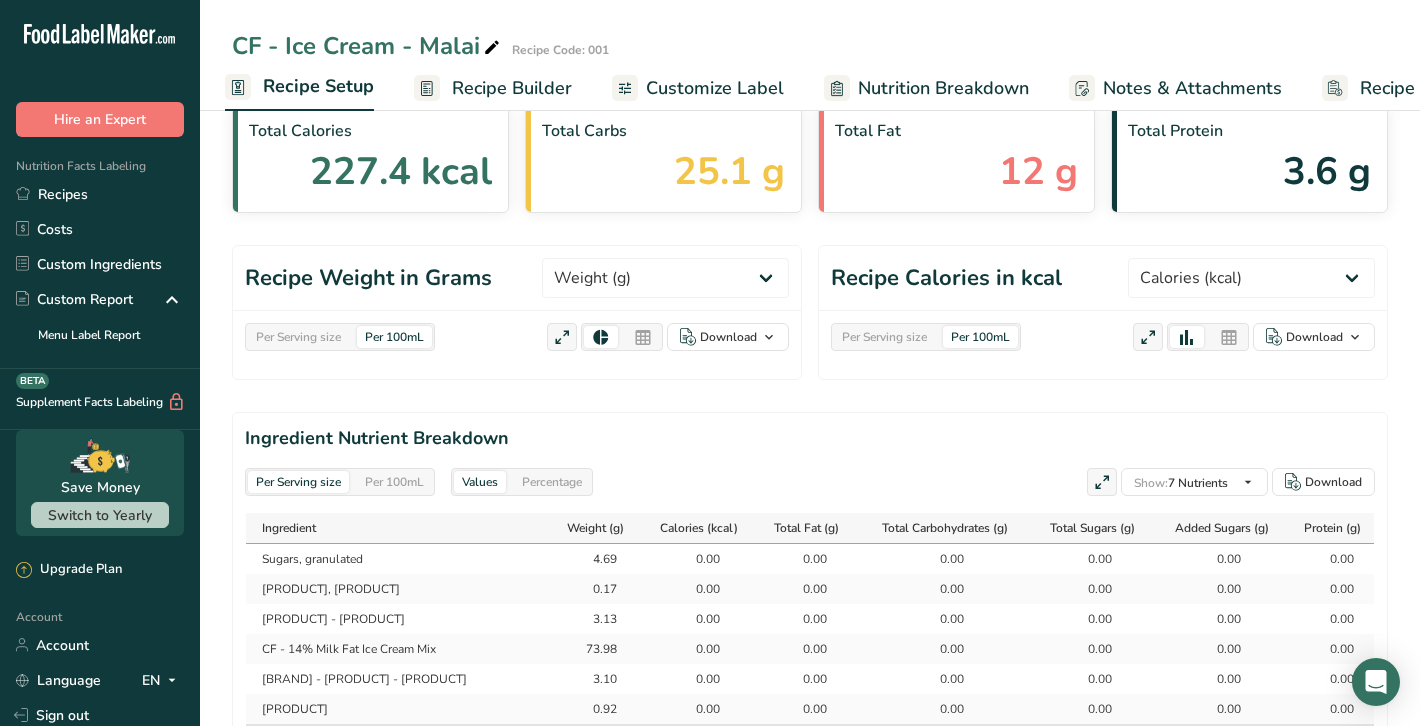 select on "22" 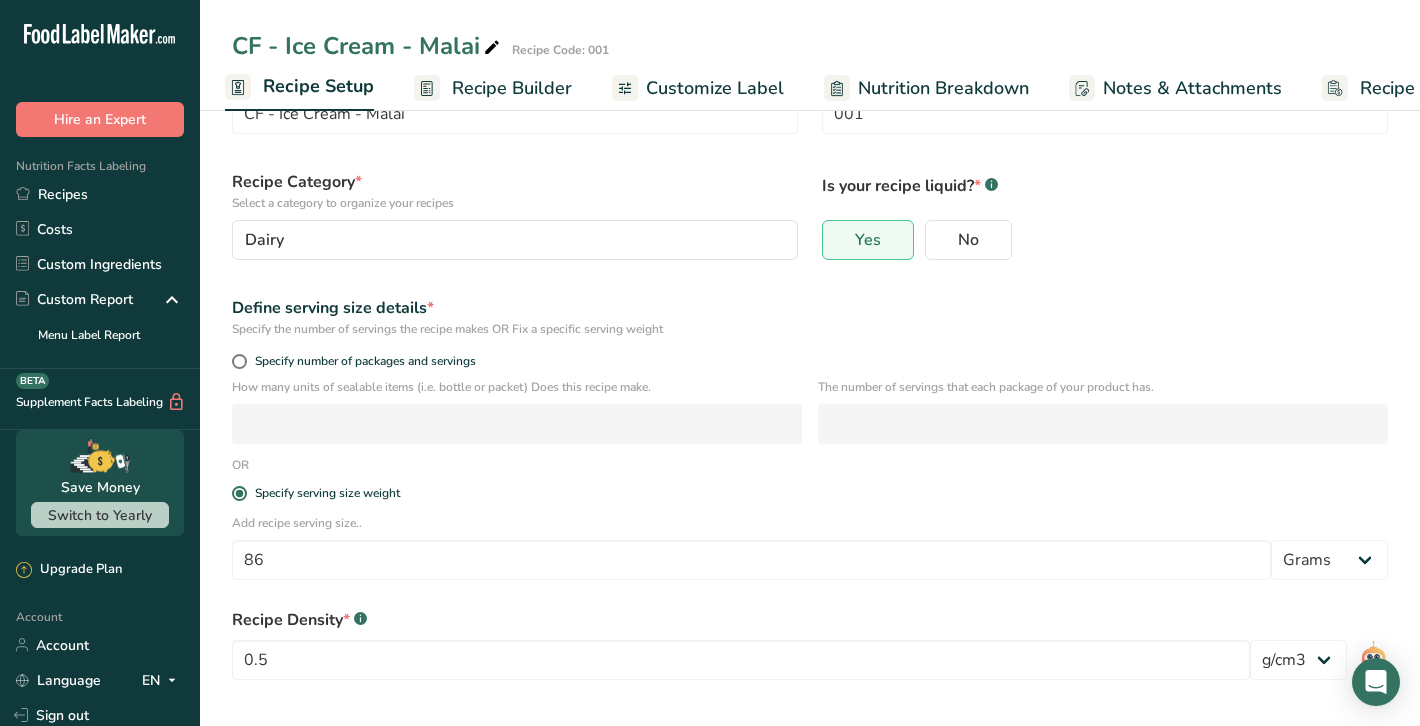 click 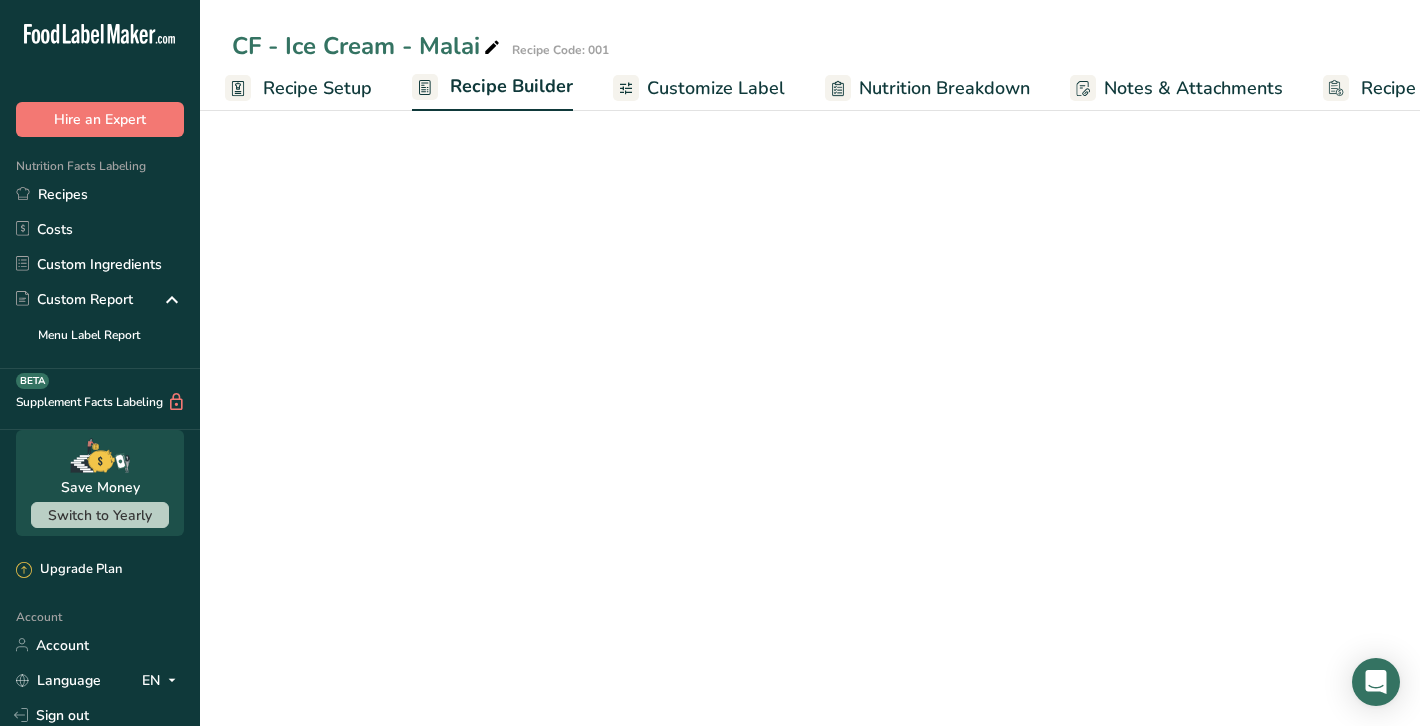 scroll, scrollTop: 0, scrollLeft: 101, axis: horizontal 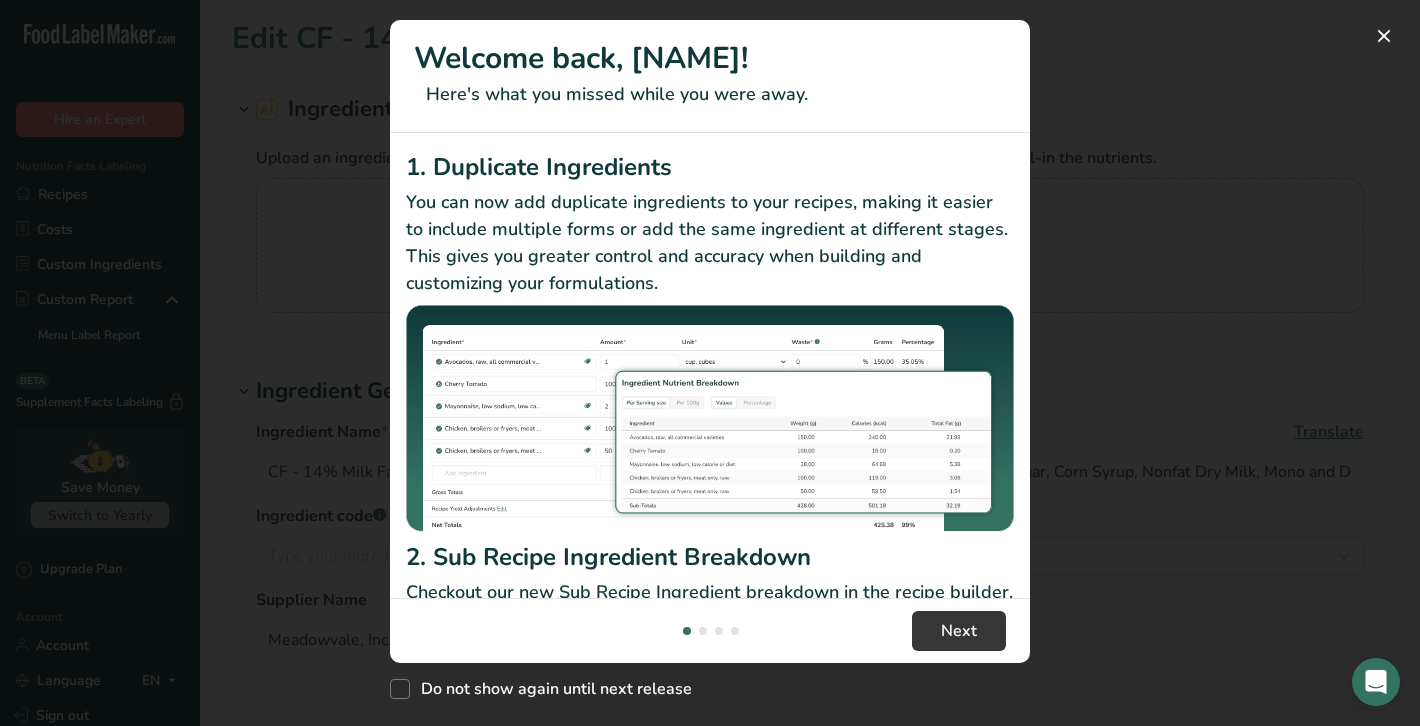 click at bounding box center [710, 363] 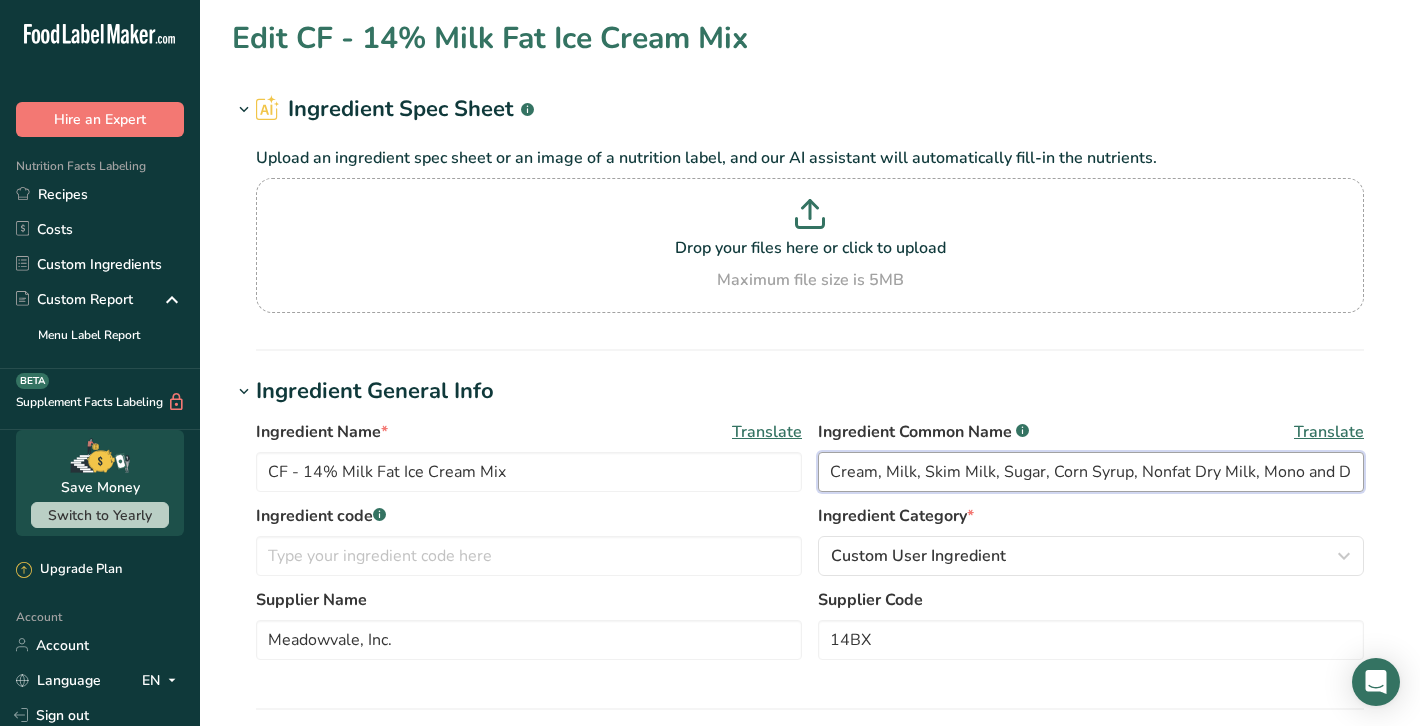 drag, startPoint x: 1140, startPoint y: 468, endPoint x: 1384, endPoint y: 497, distance: 245.71732 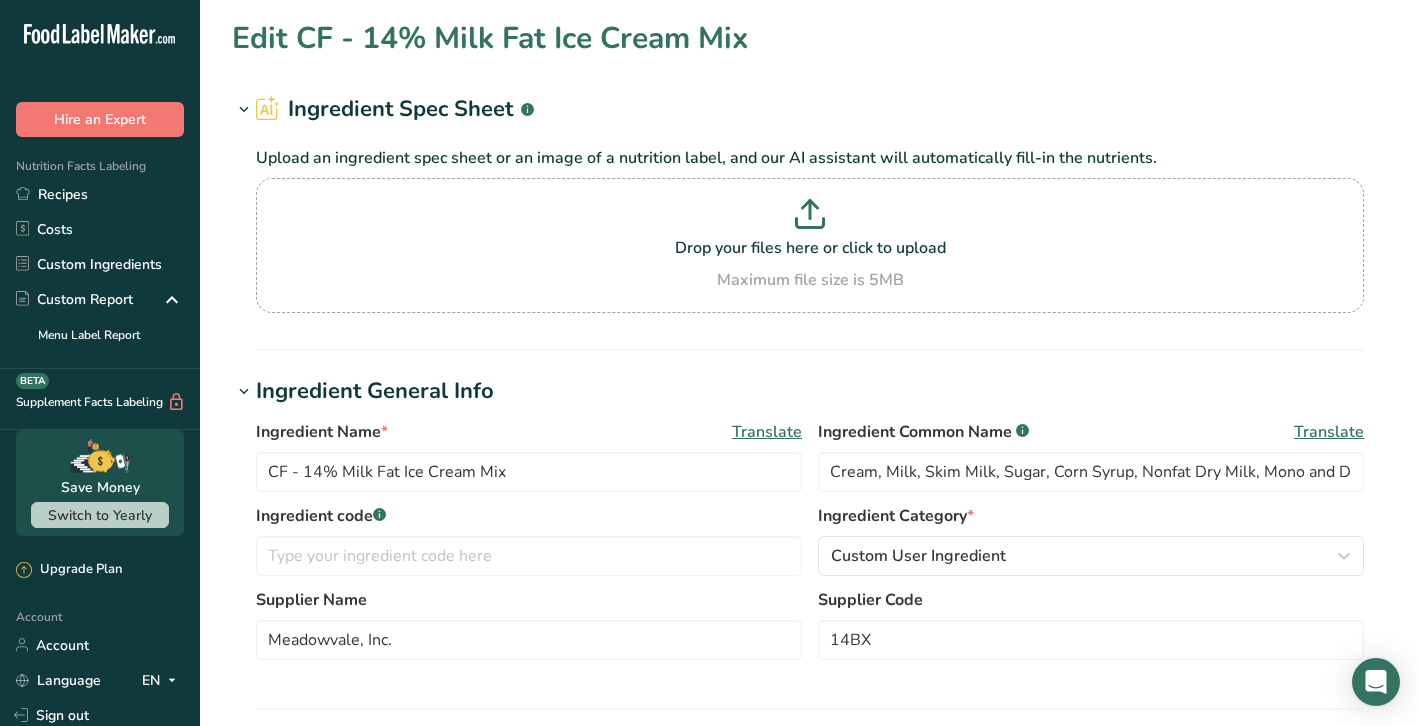 click on "Ingredient Common Name
.a-a{fill:#347362;}.b-a{fill:#fff;}
Translate" at bounding box center [1091, 432] 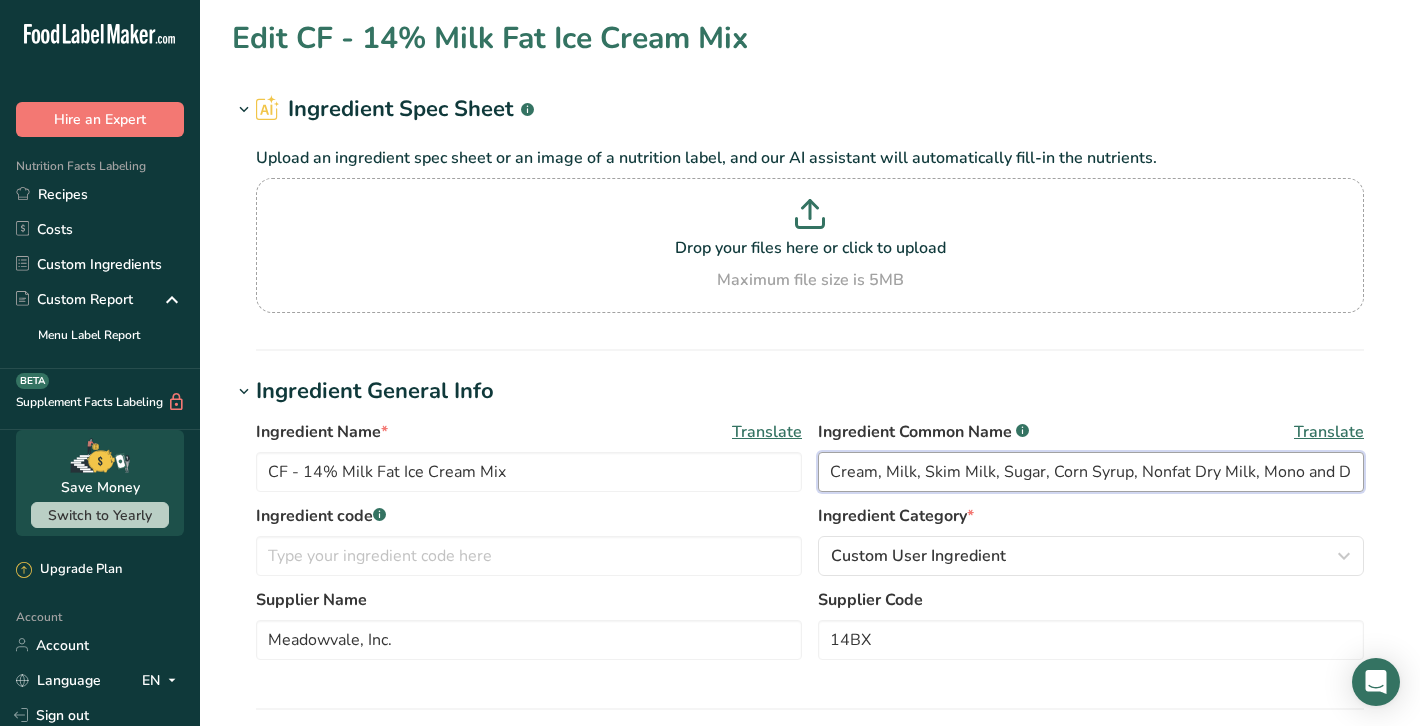 drag, startPoint x: 1168, startPoint y: 476, endPoint x: 1439, endPoint y: 482, distance: 271.0664 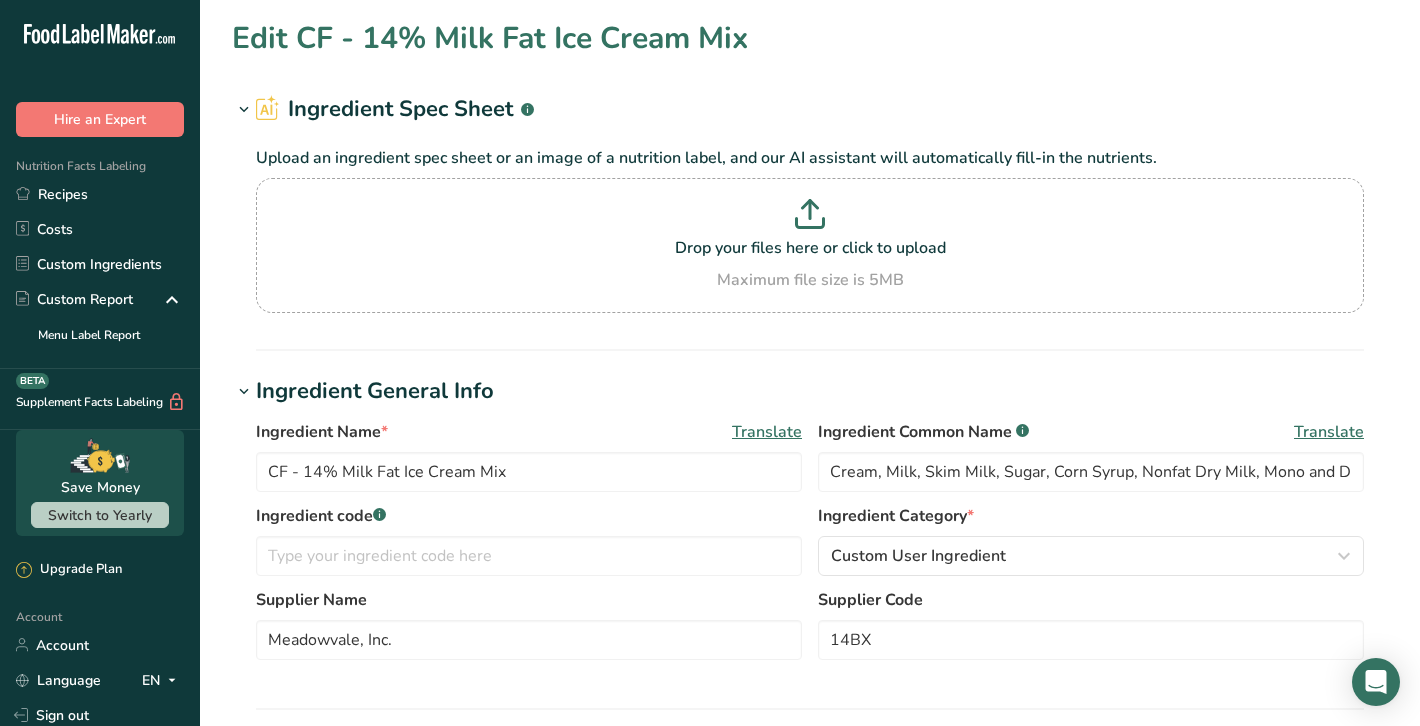 click on "Ingredient General Info" at bounding box center (810, 391) 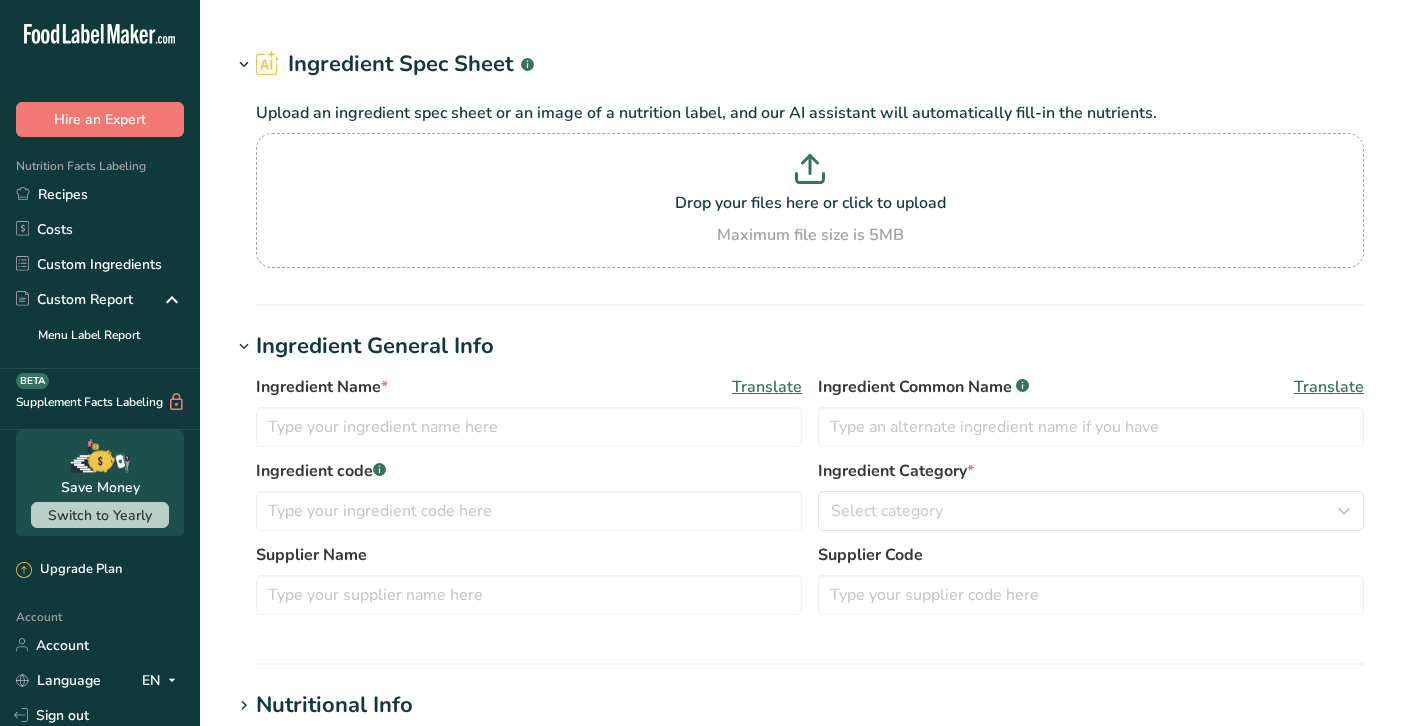scroll, scrollTop: 0, scrollLeft: 0, axis: both 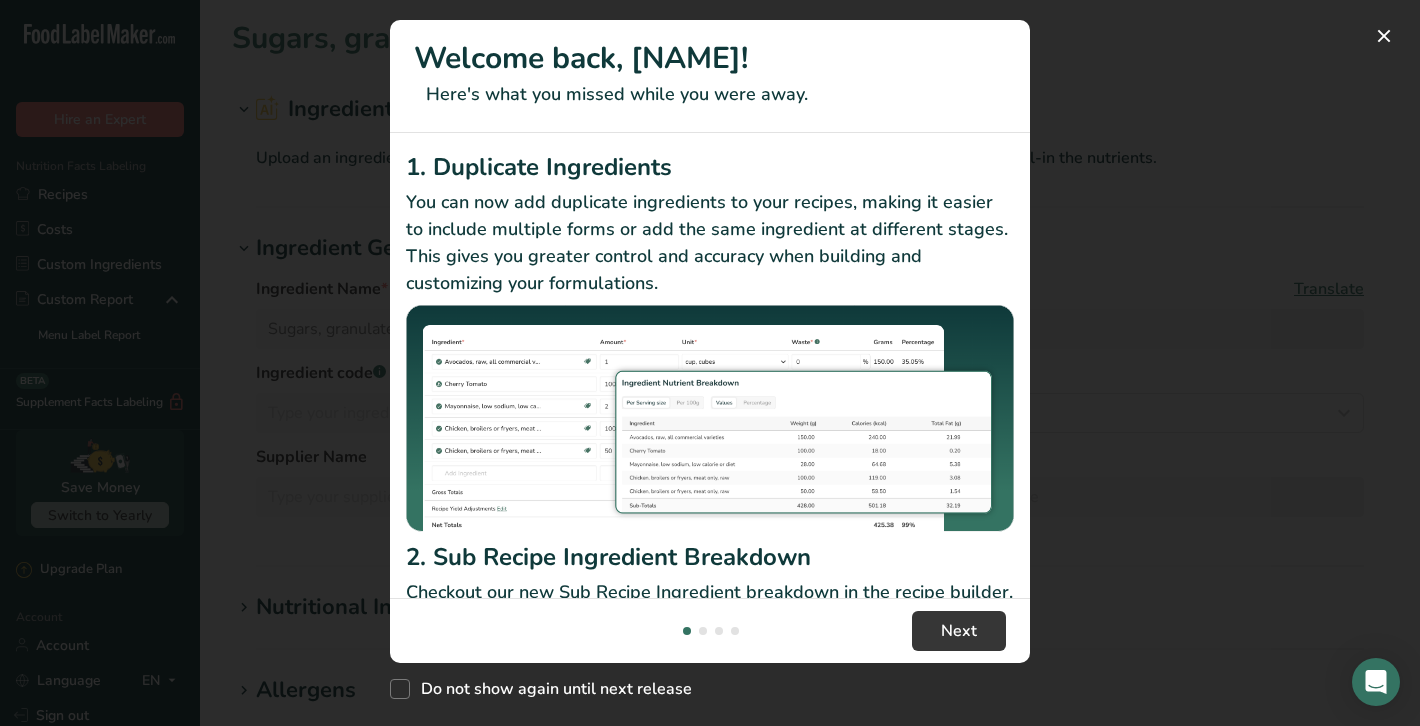 click at bounding box center [710, 363] 